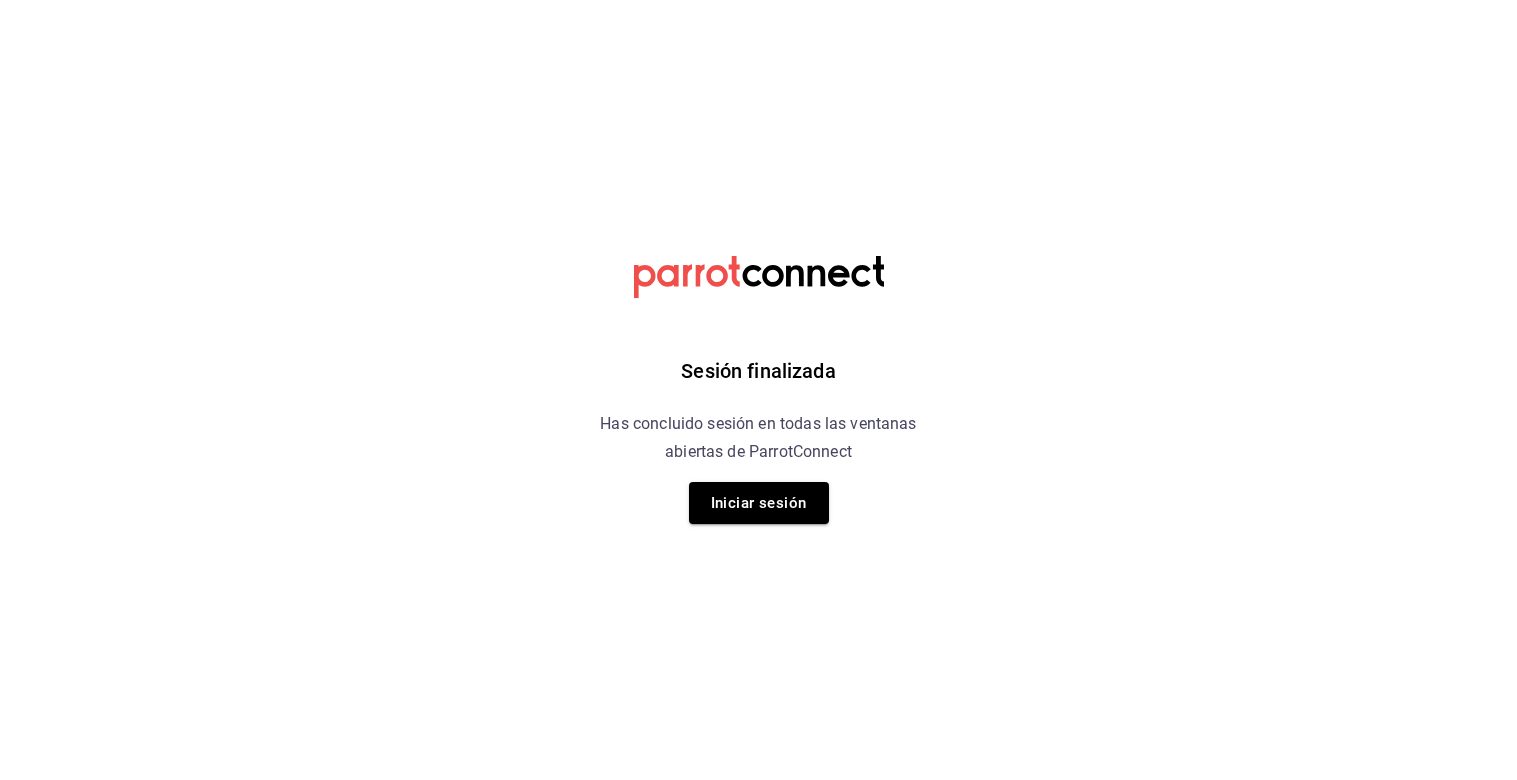 scroll, scrollTop: 0, scrollLeft: 0, axis: both 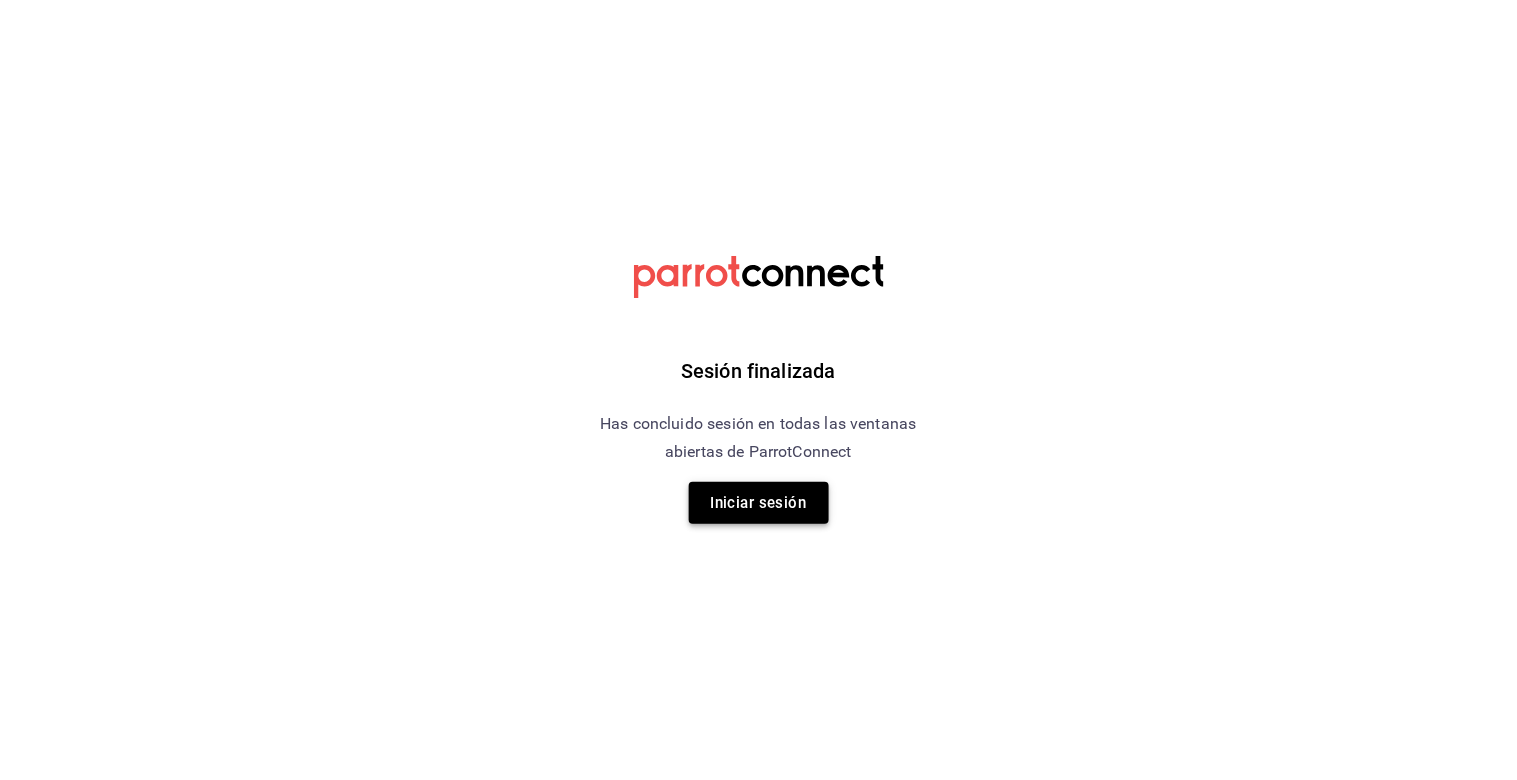 click on "Iniciar sesión" at bounding box center (759, 503) 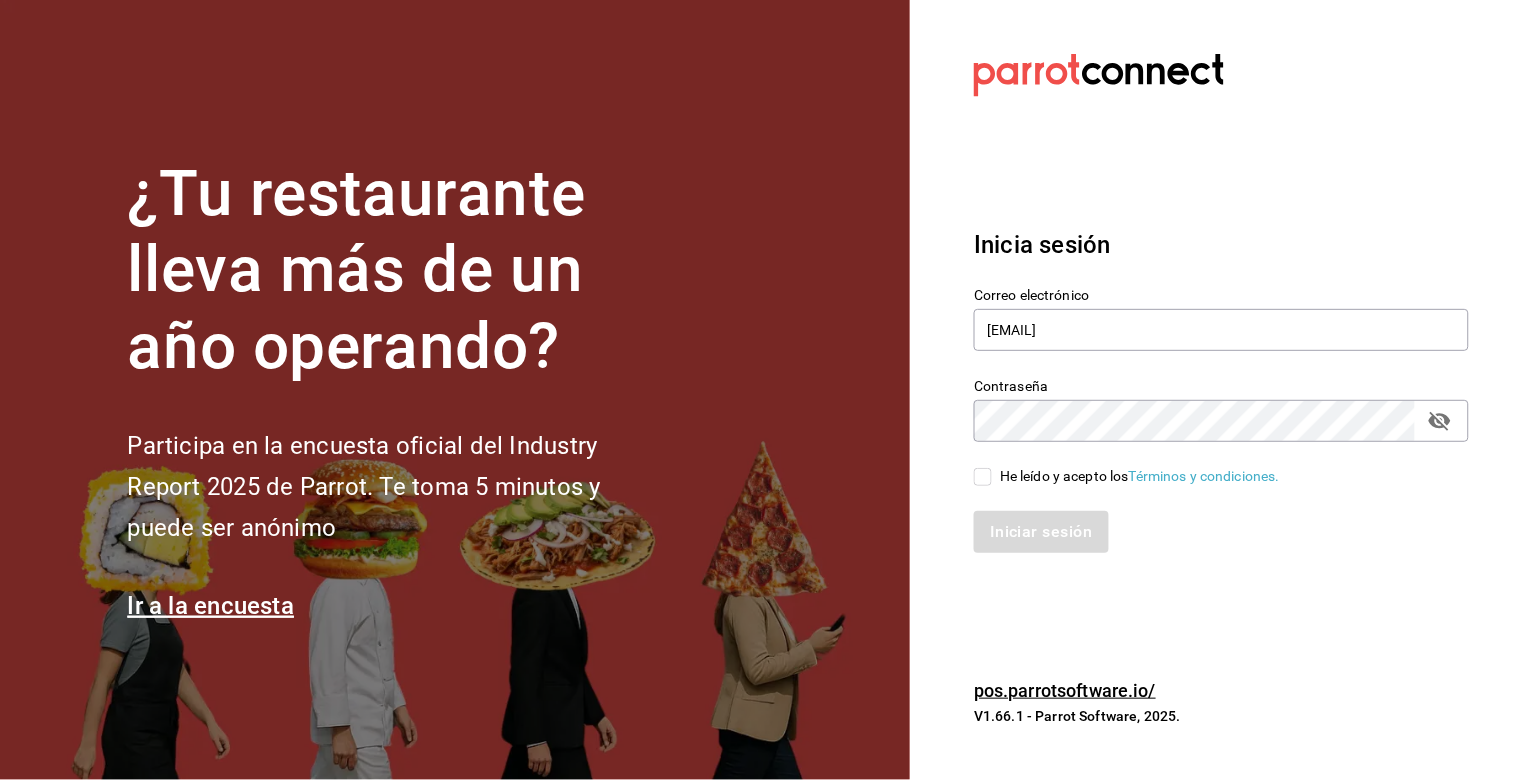 click on "He leído y acepto los  Términos y condiciones." at bounding box center [983, 477] 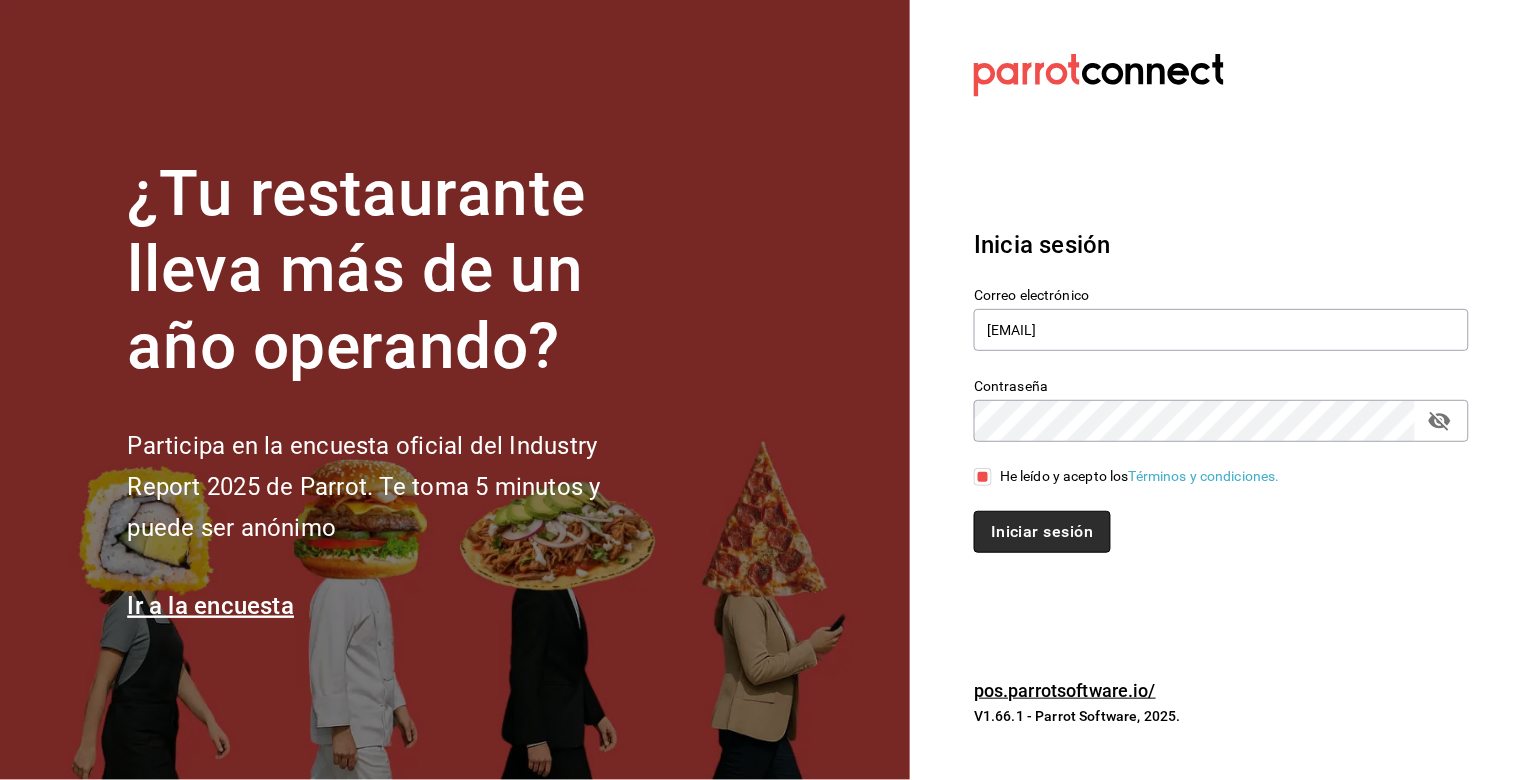 click on "Iniciar sesión" at bounding box center [1042, 532] 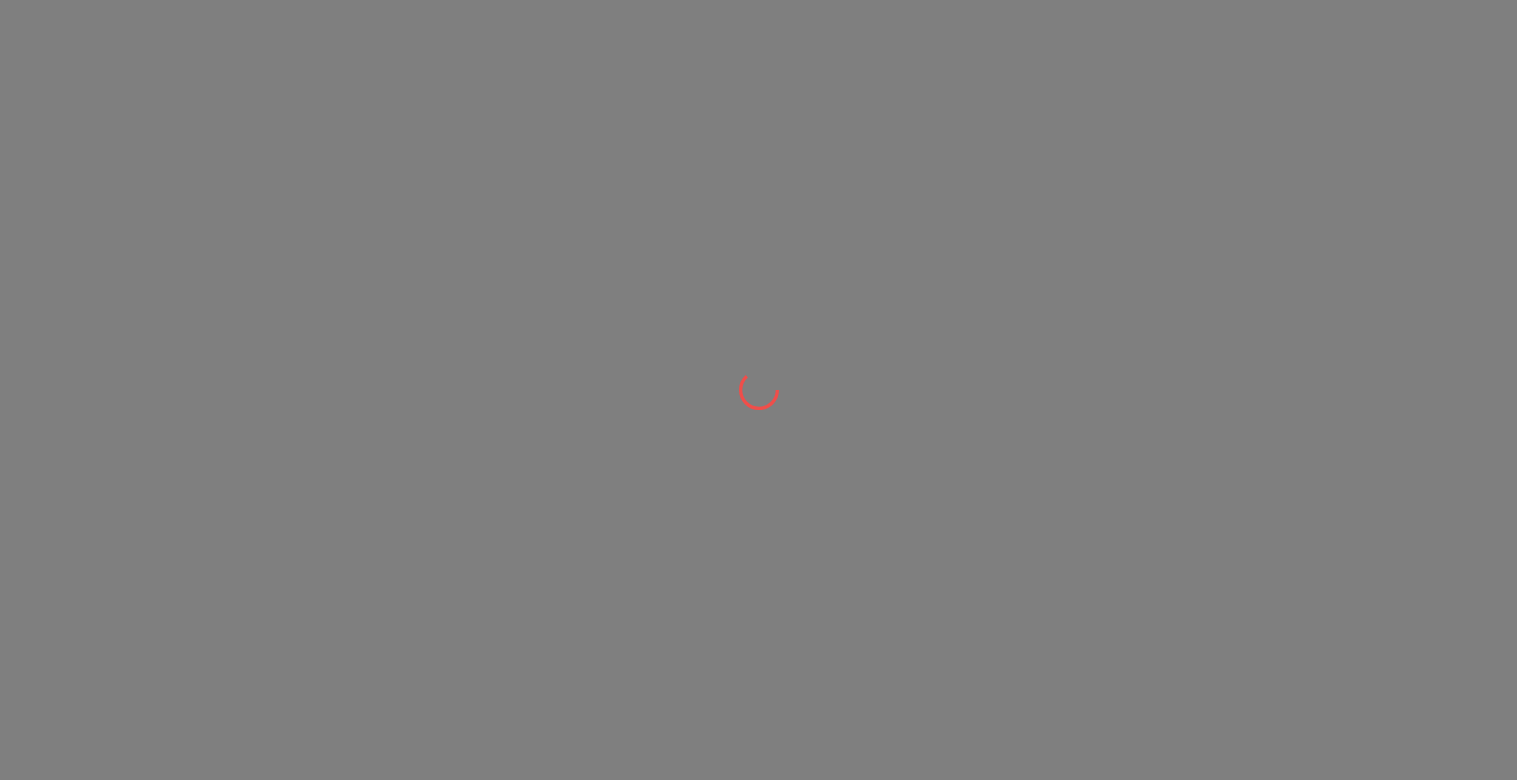 scroll, scrollTop: 0, scrollLeft: 0, axis: both 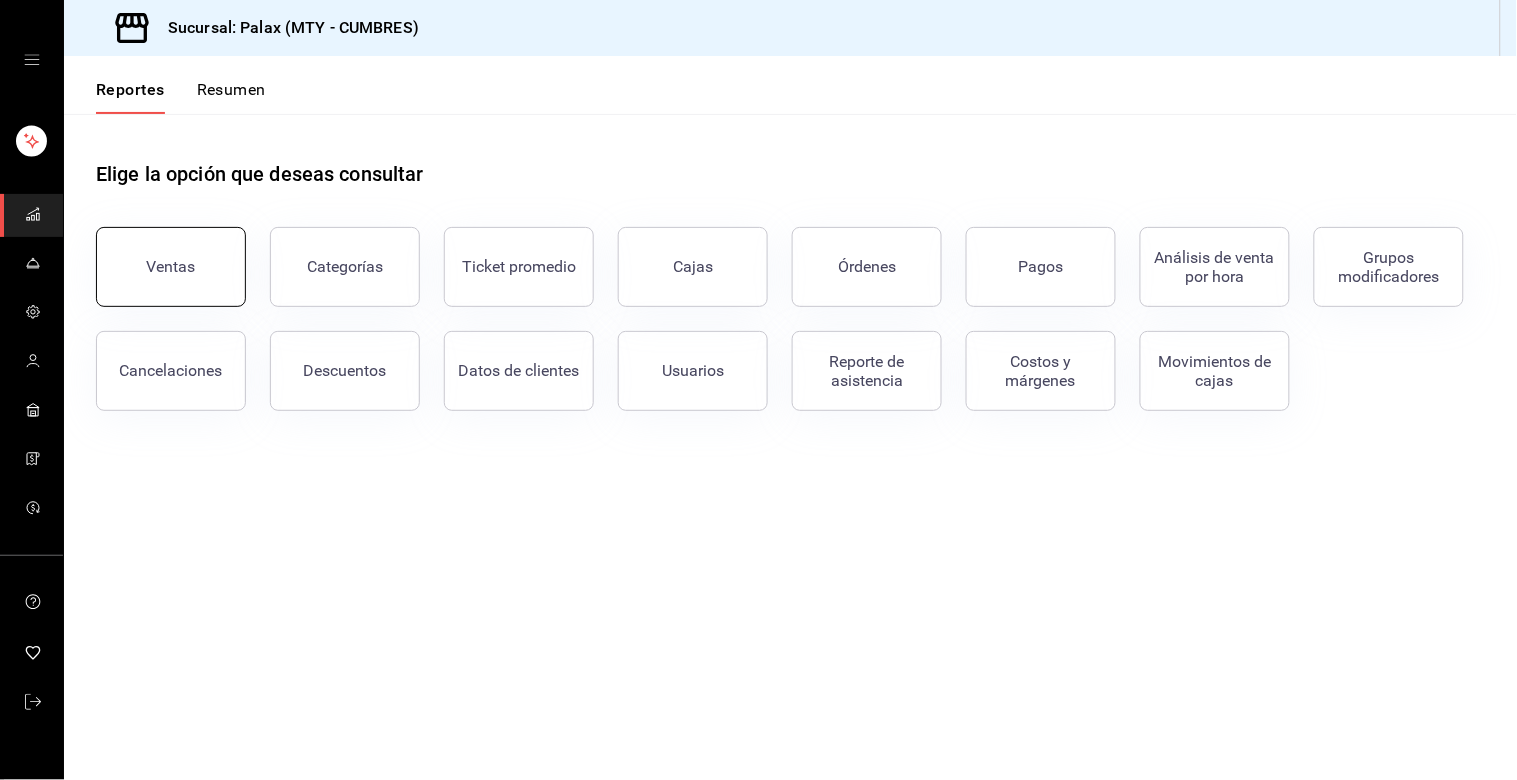 click on "Ventas" at bounding box center [171, 266] 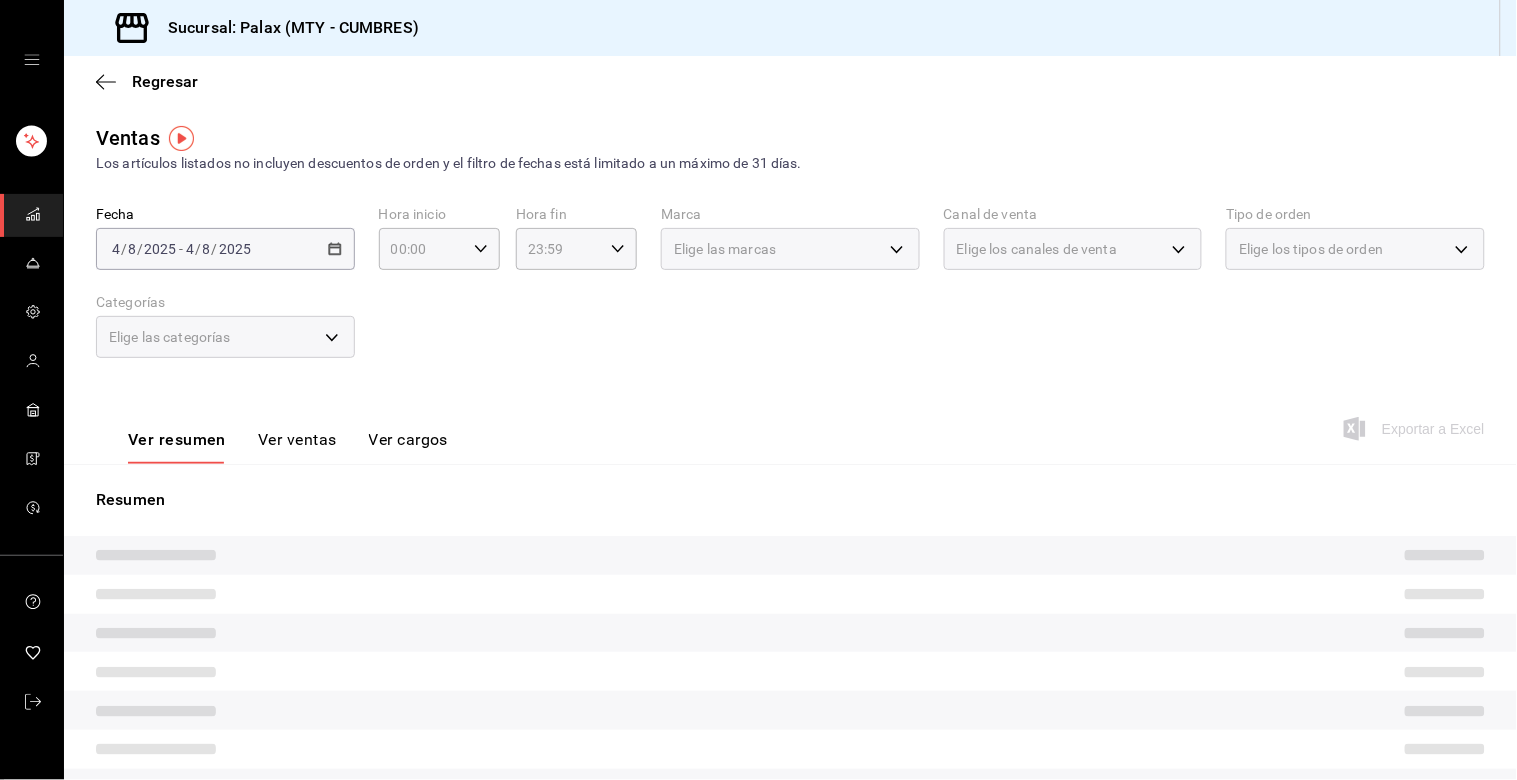 click on "2025-08-04 4 / 8 / 2025 - 2025-08-04 4 / 8 / 2025" at bounding box center (225, 249) 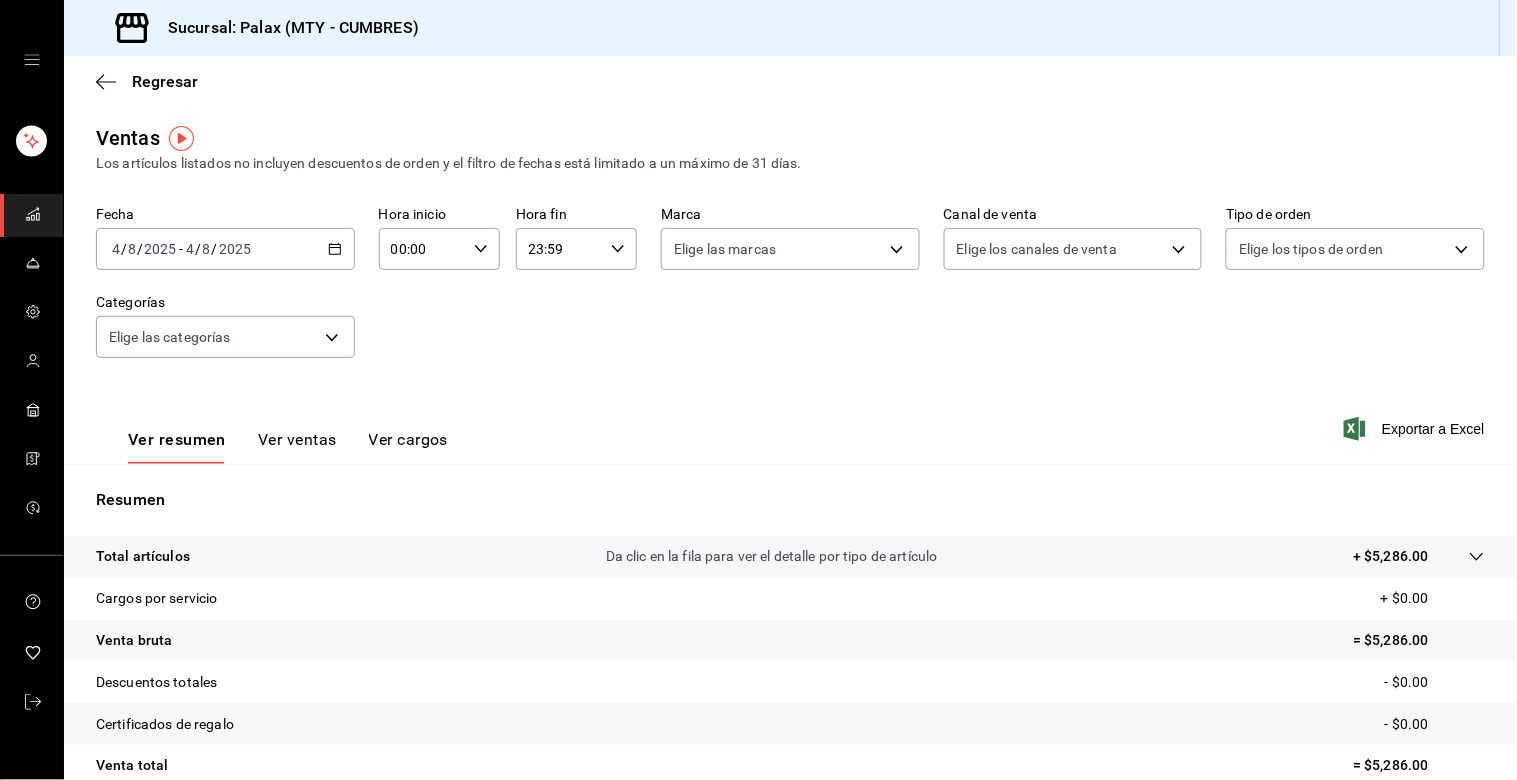 click on "2025-08-04 4 / 8 / 2025 - 2025-08-04 4 / 8 / 2025" at bounding box center (225, 249) 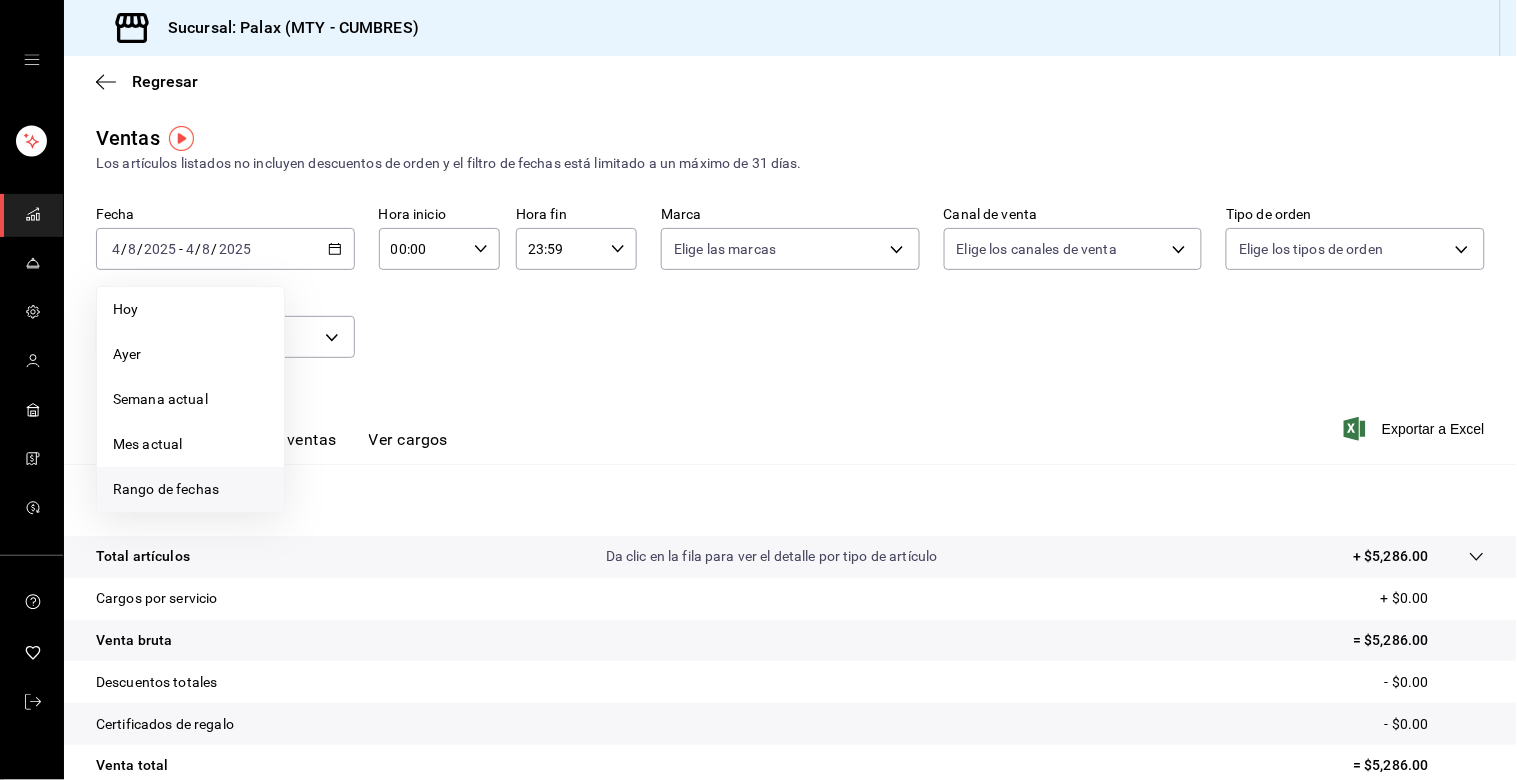click on "Rango de fechas" at bounding box center (190, 489) 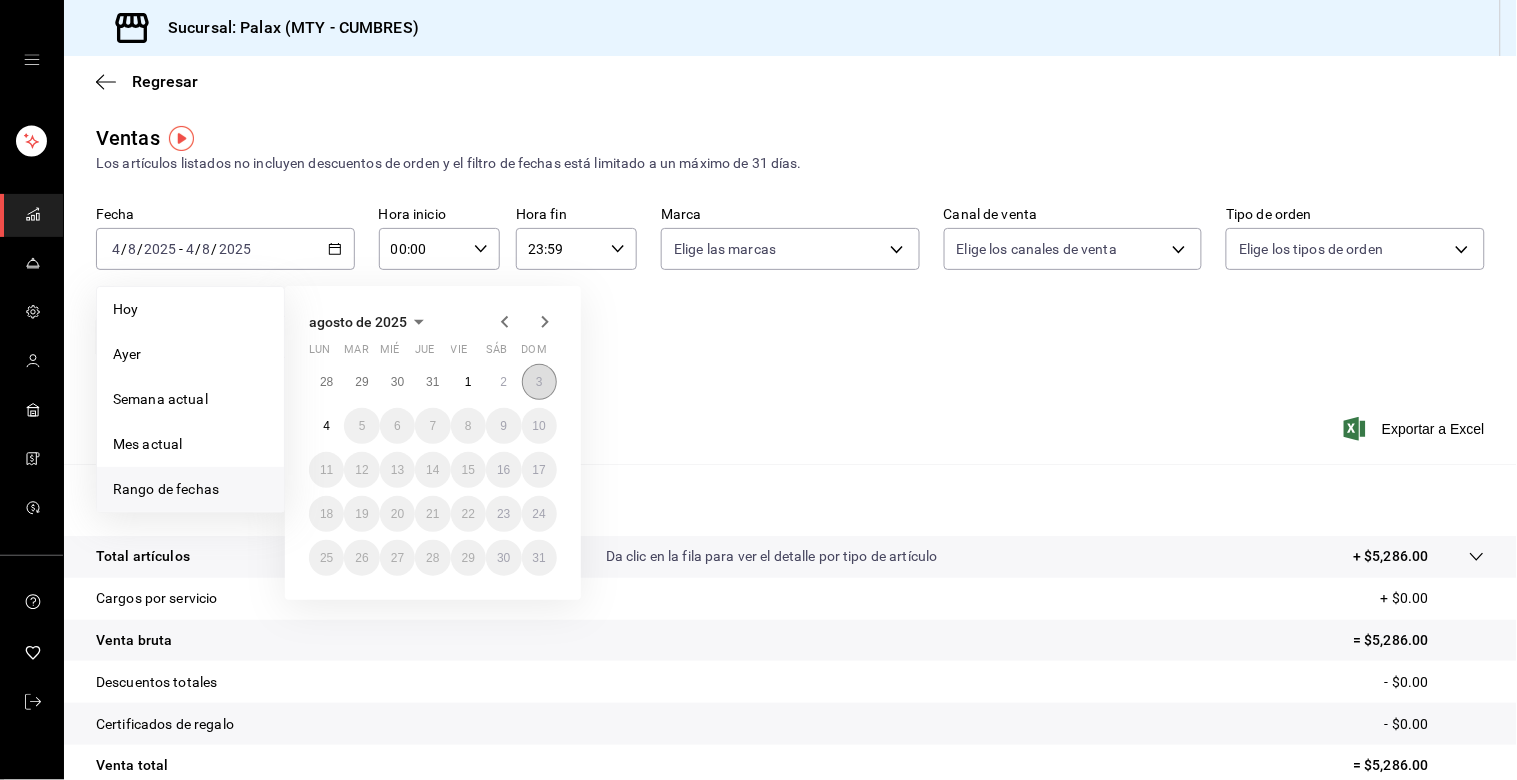 click on "3" at bounding box center [539, 382] 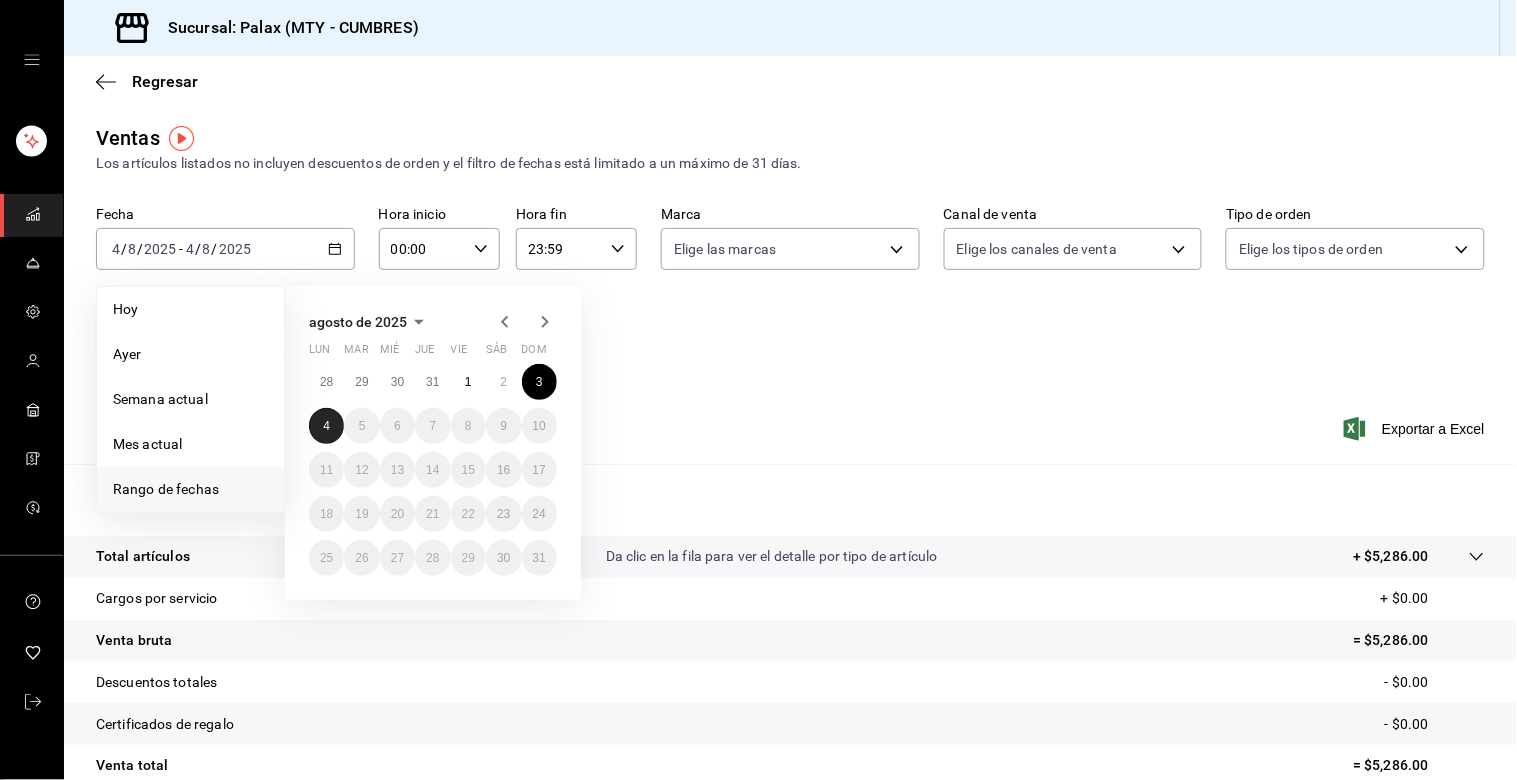 click on "4" at bounding box center (326, 426) 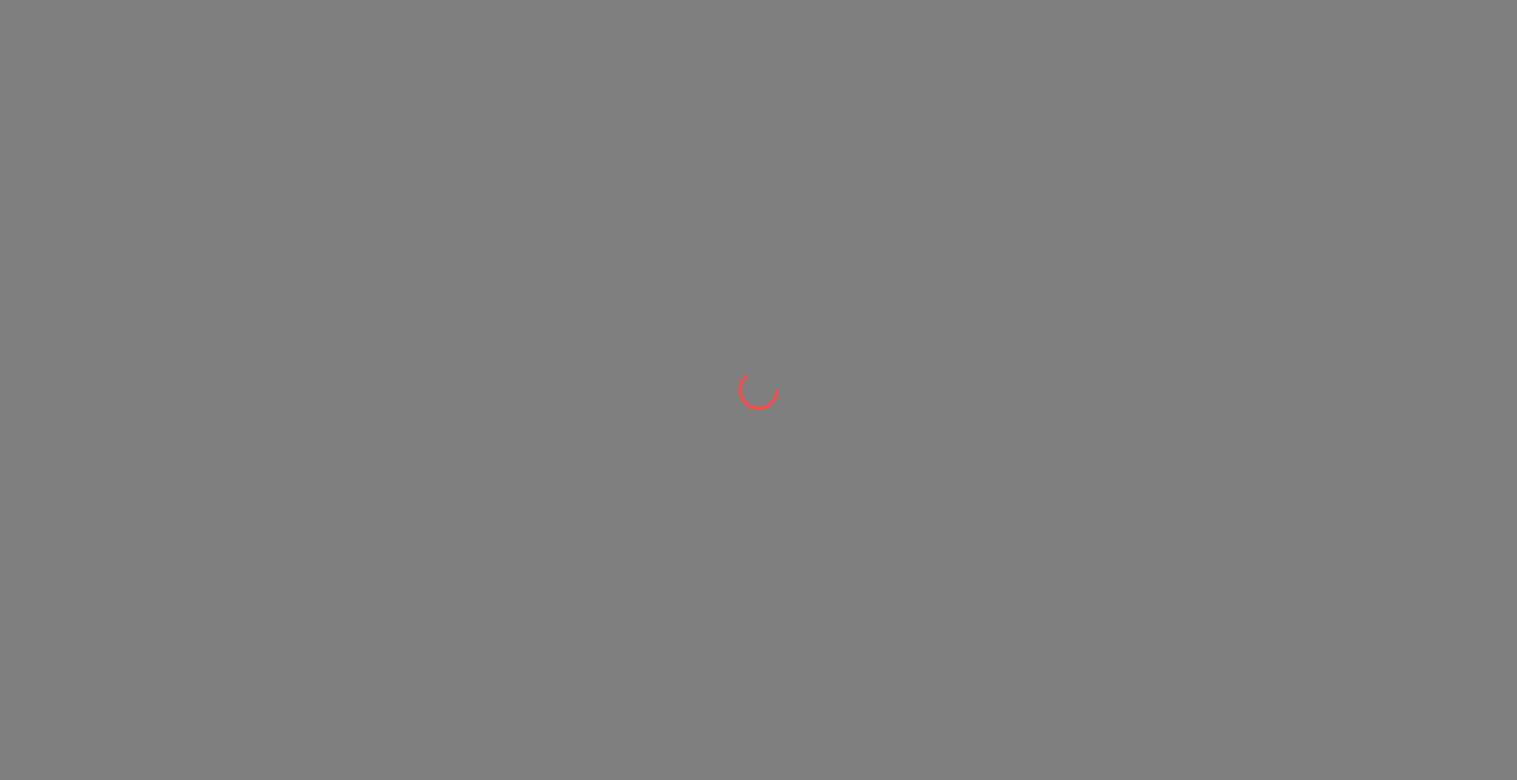 scroll, scrollTop: 0, scrollLeft: 0, axis: both 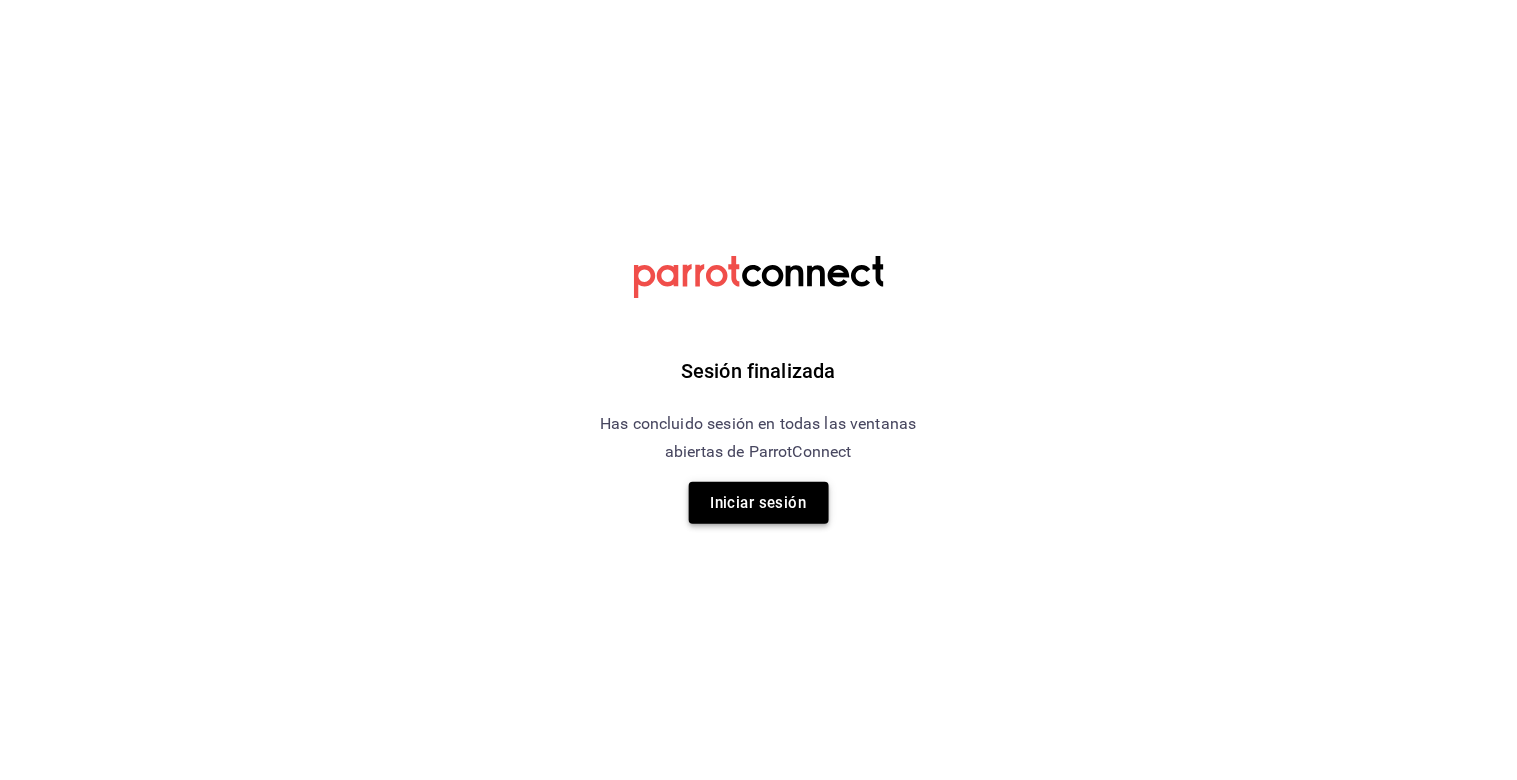 click on "Iniciar sesión" at bounding box center (759, 503) 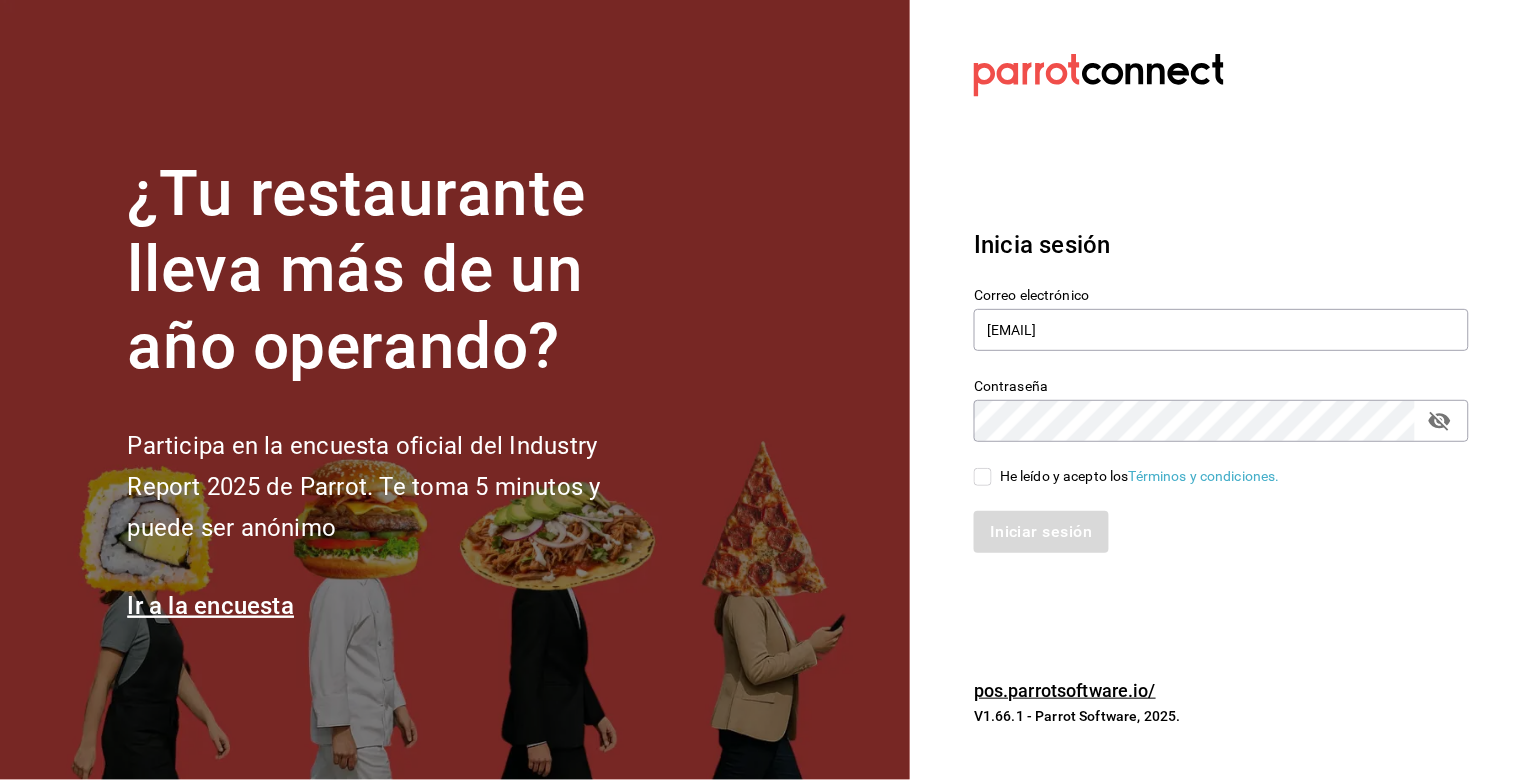 click on "He leído y acepto los  Términos y condiciones." at bounding box center (1127, 476) 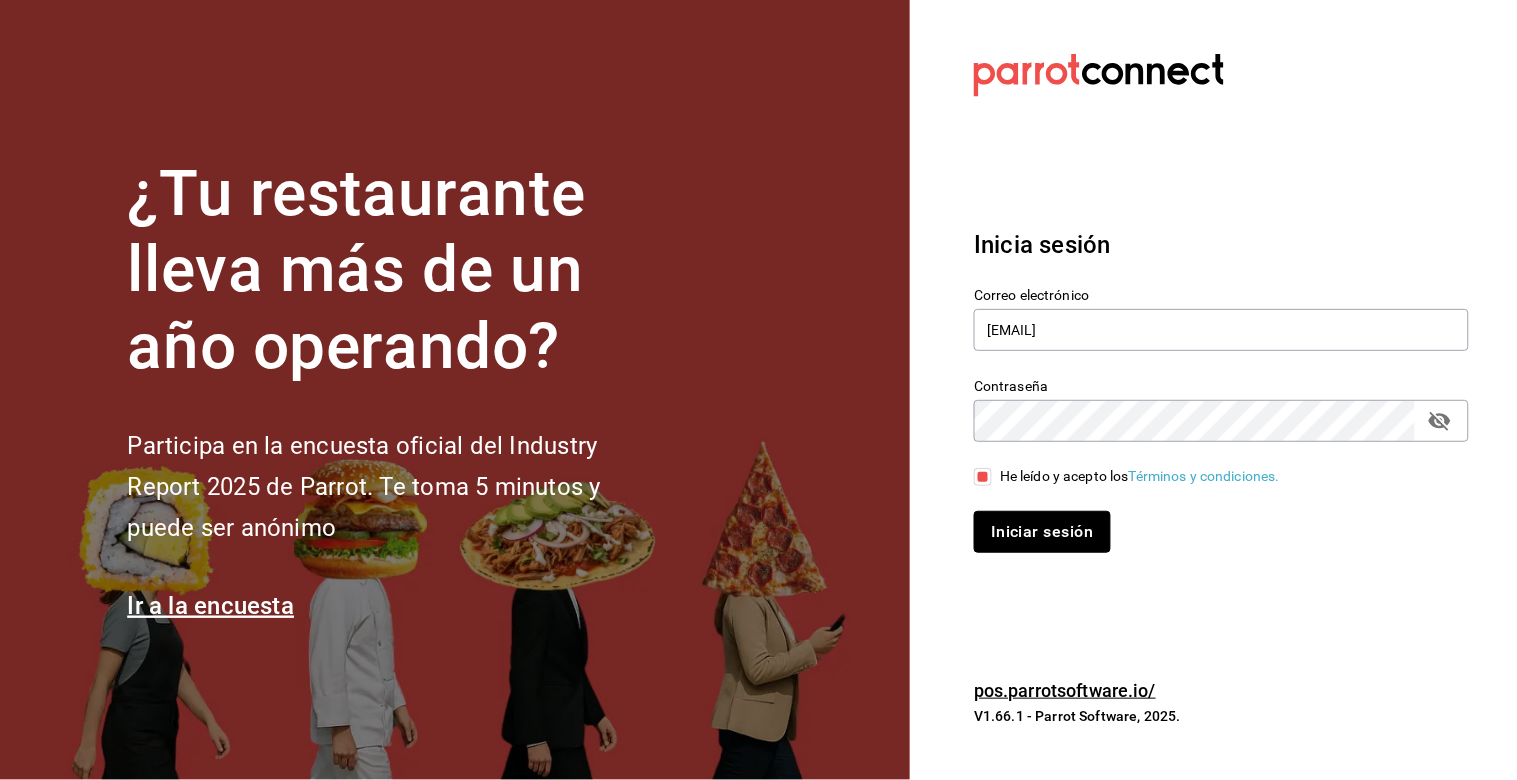 click on "Iniciar sesión" at bounding box center (1042, 532) 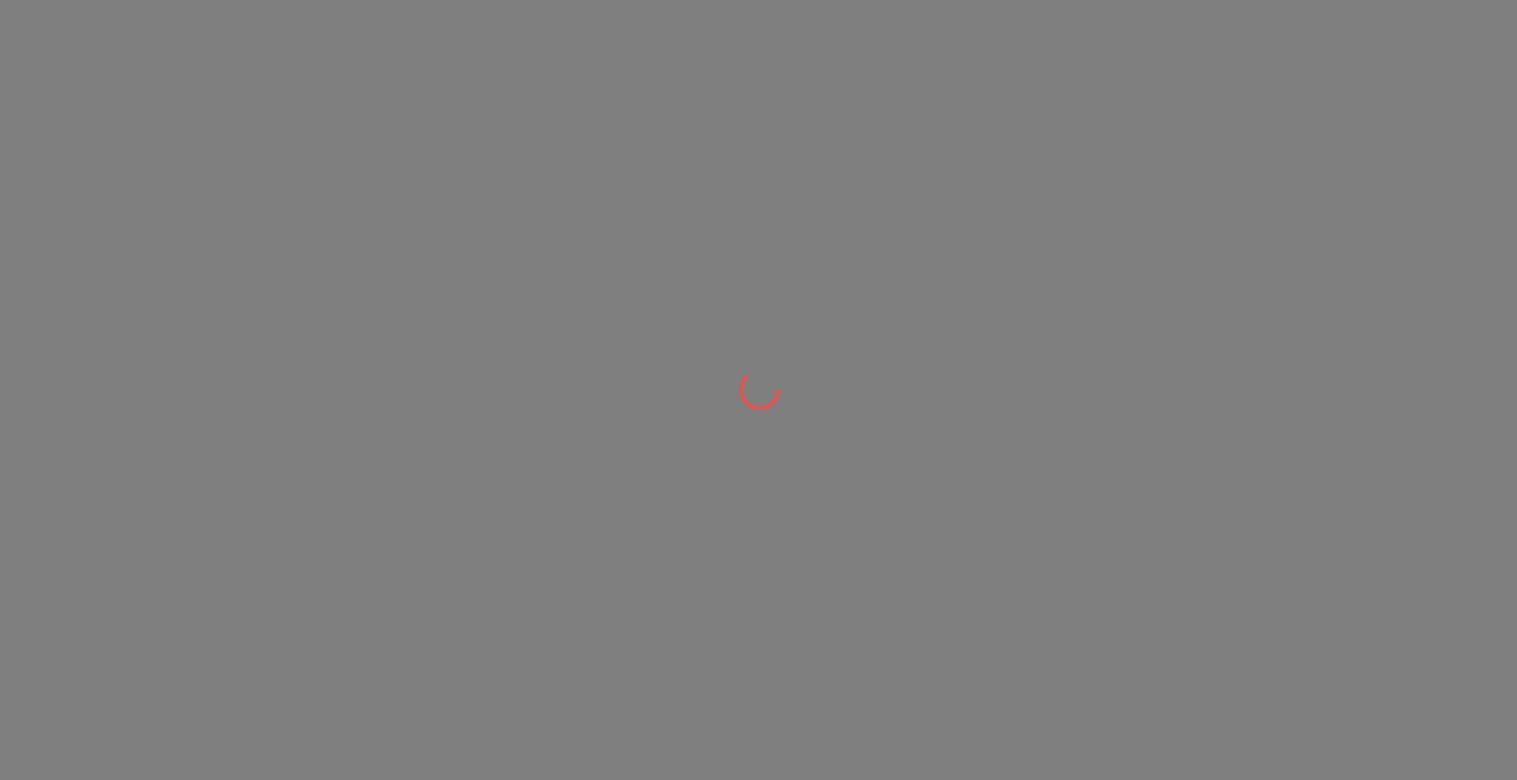 scroll, scrollTop: 0, scrollLeft: 0, axis: both 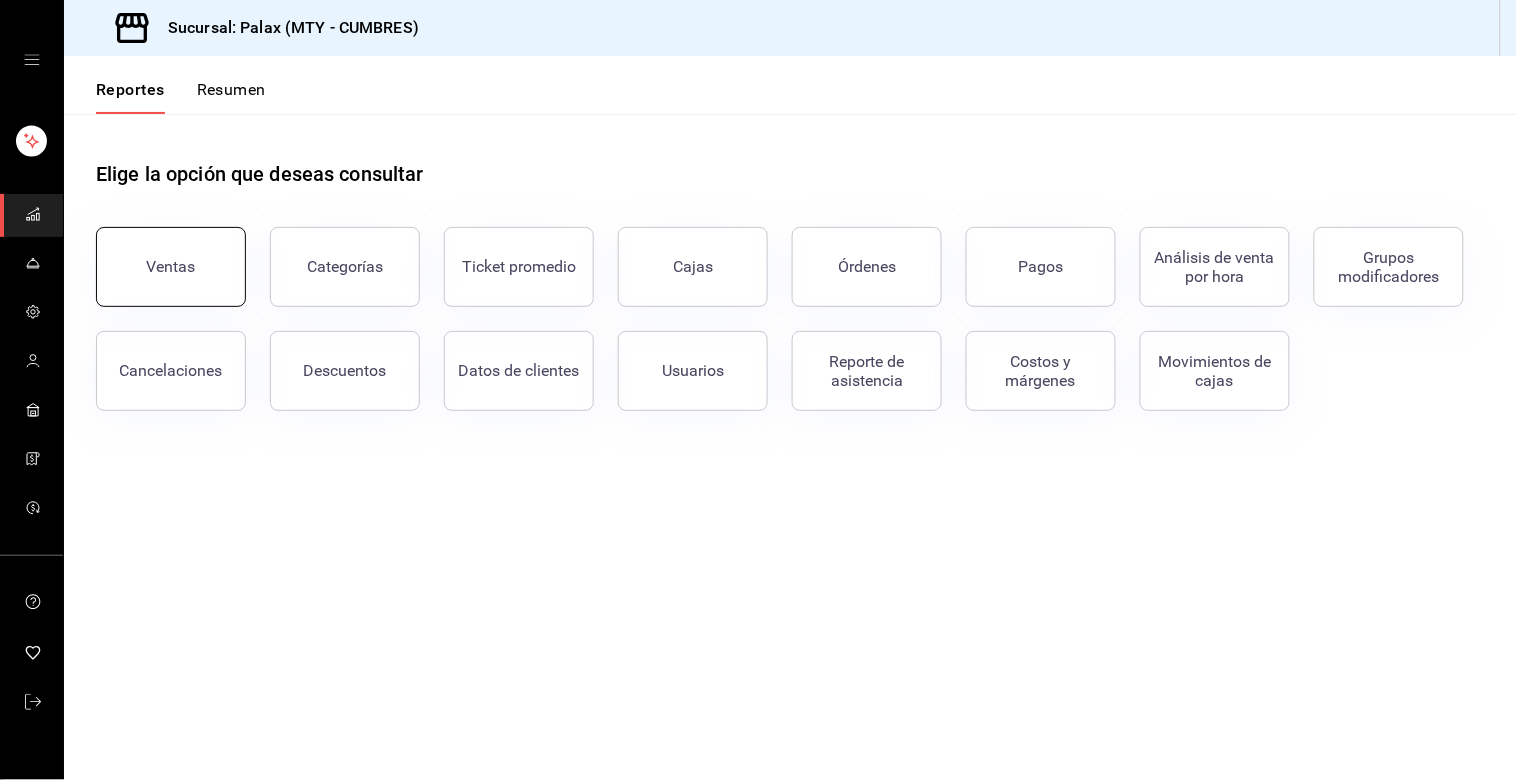 click on "Ventas" at bounding box center [171, 266] 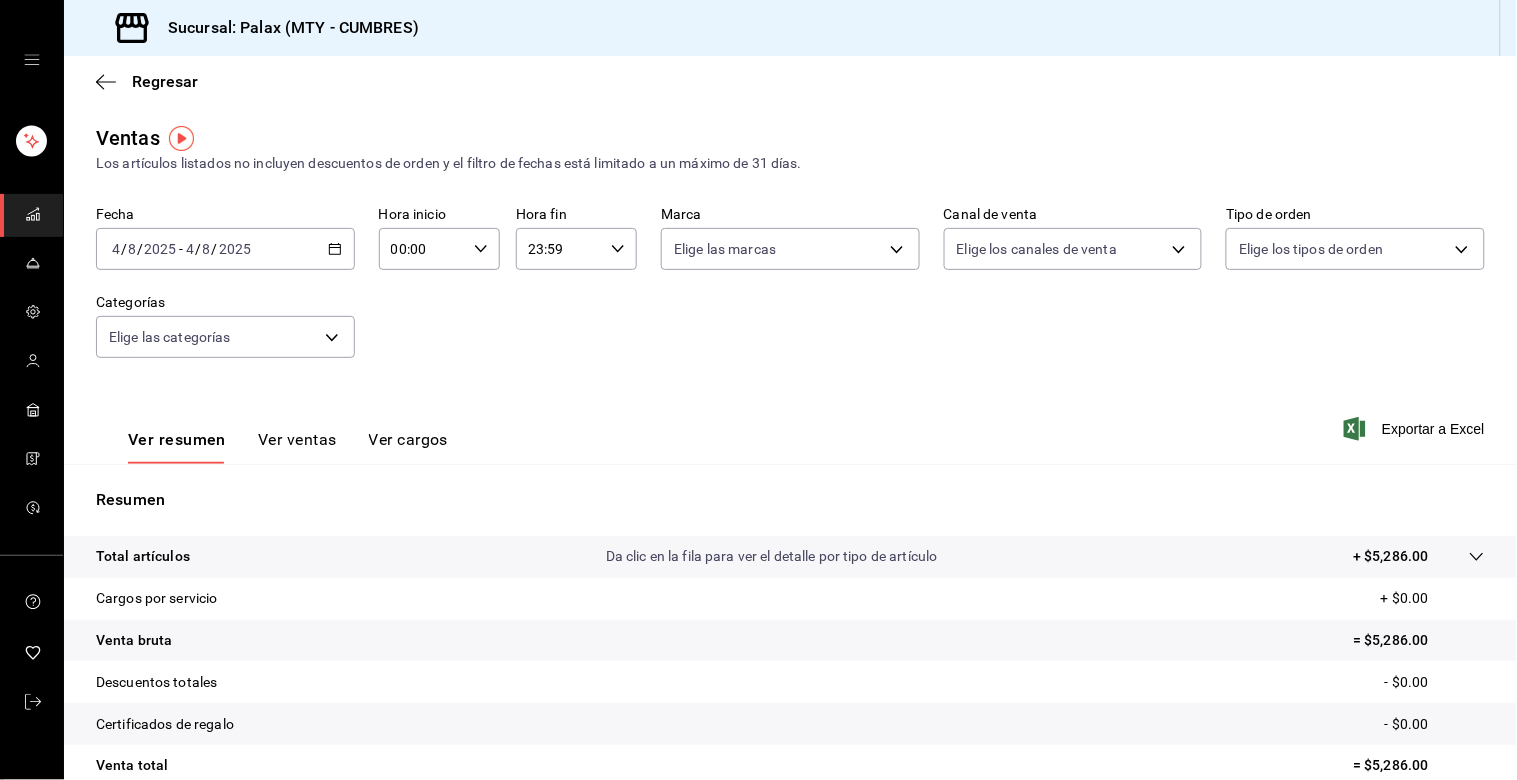 click 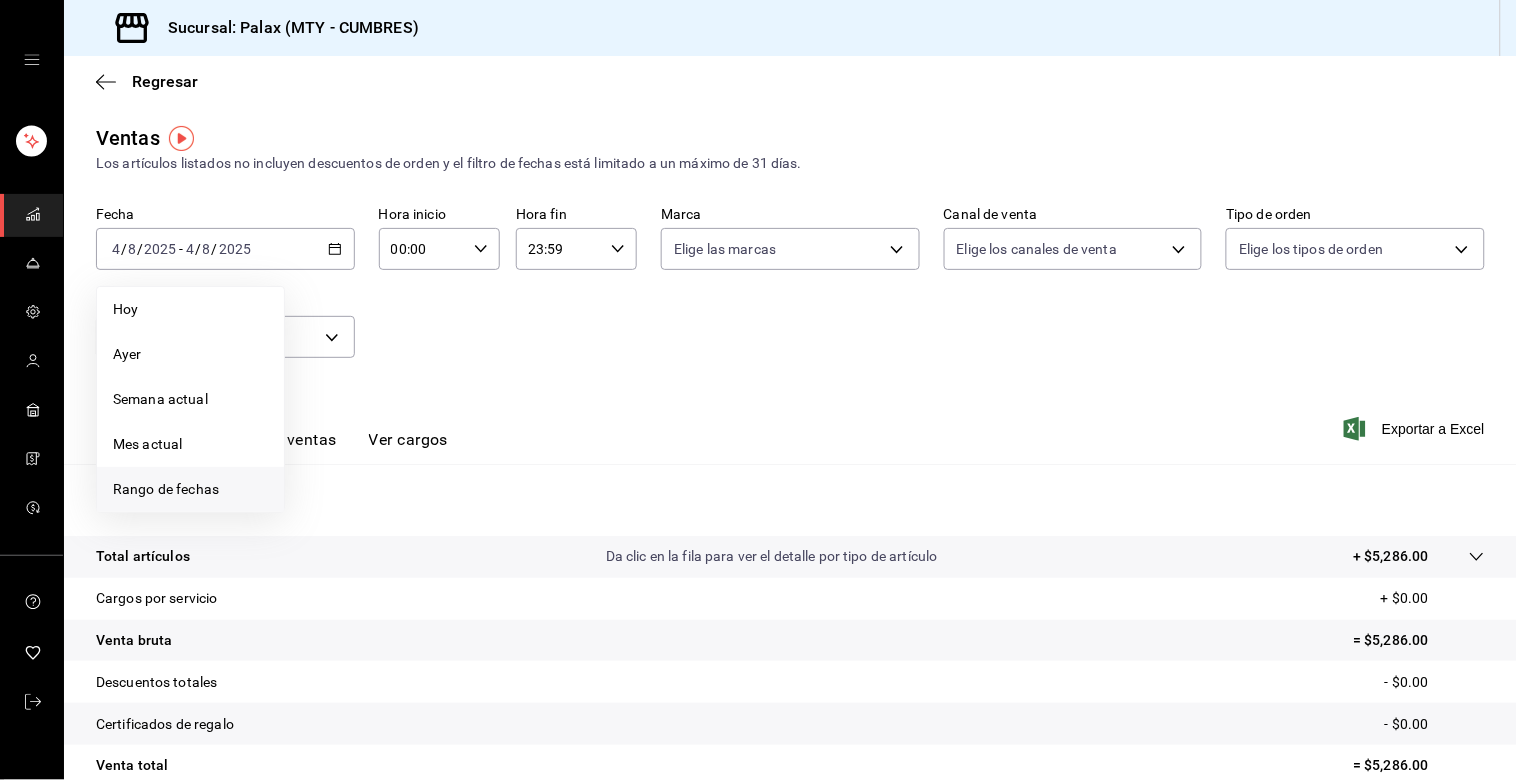 click on "Rango de fechas" at bounding box center [190, 489] 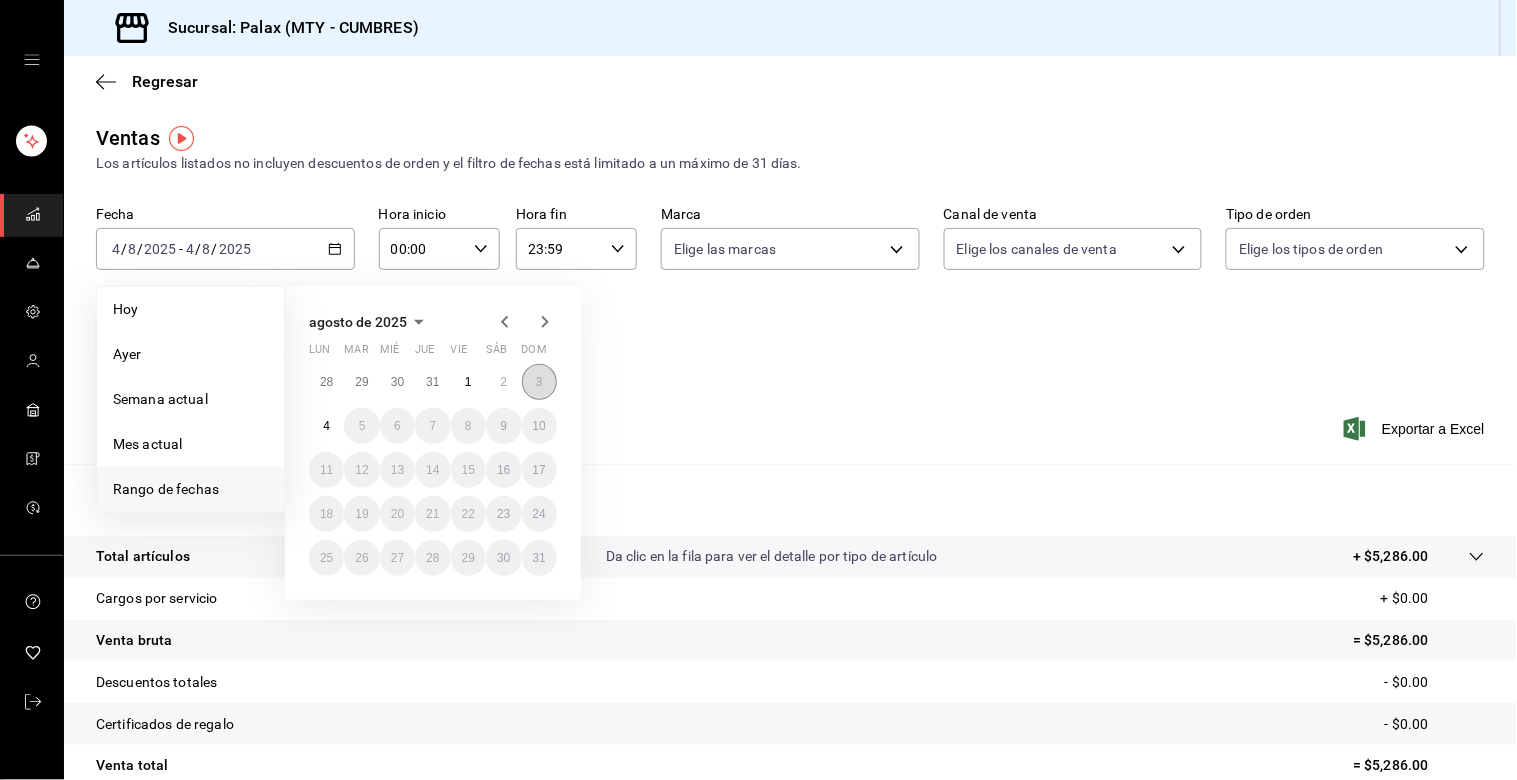 drag, startPoint x: 545, startPoint y: 383, endPoint x: 534, endPoint y: 383, distance: 11 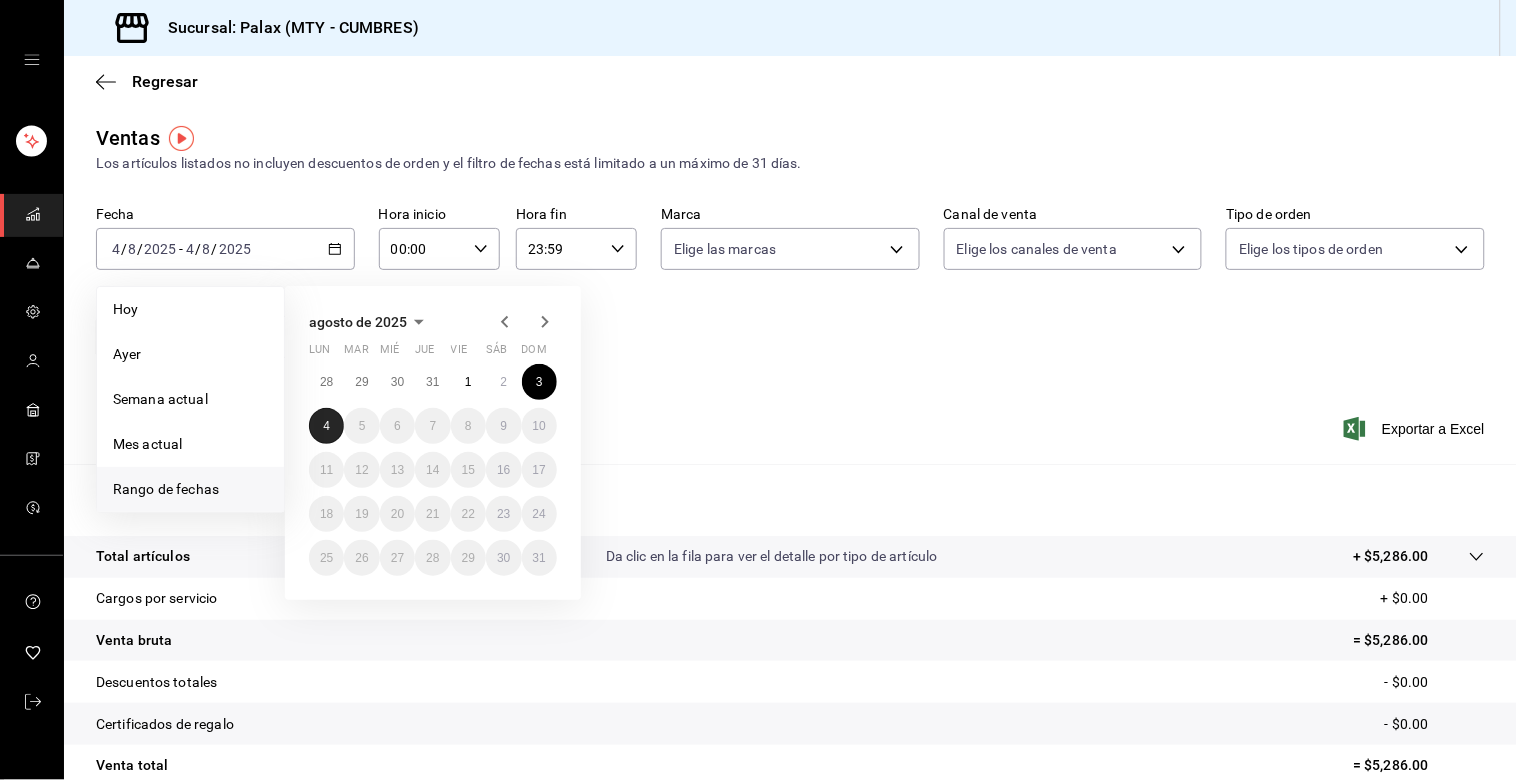 click on "4" at bounding box center [326, 426] 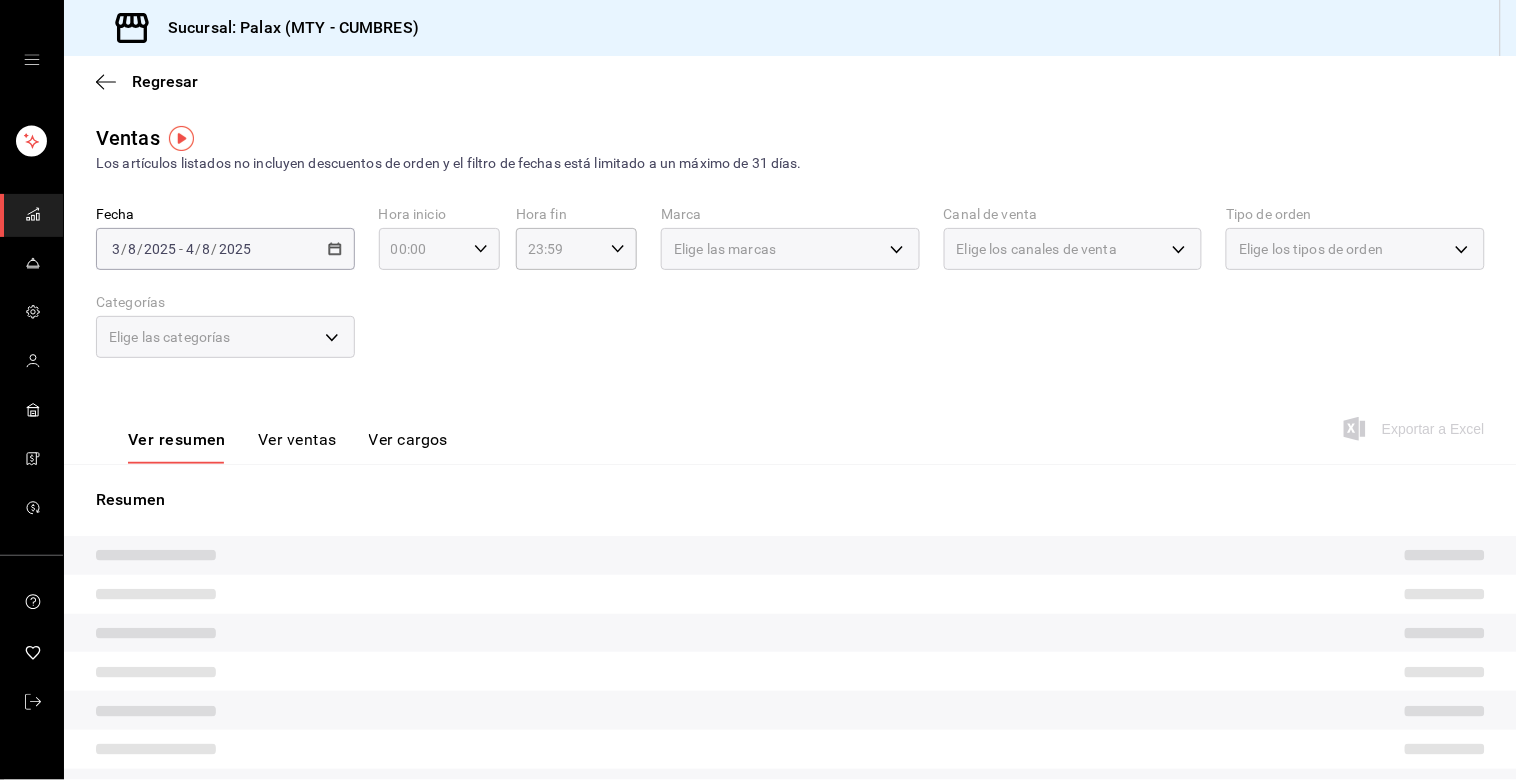 click on "00:00 Hora inicio" at bounding box center (439, 249) 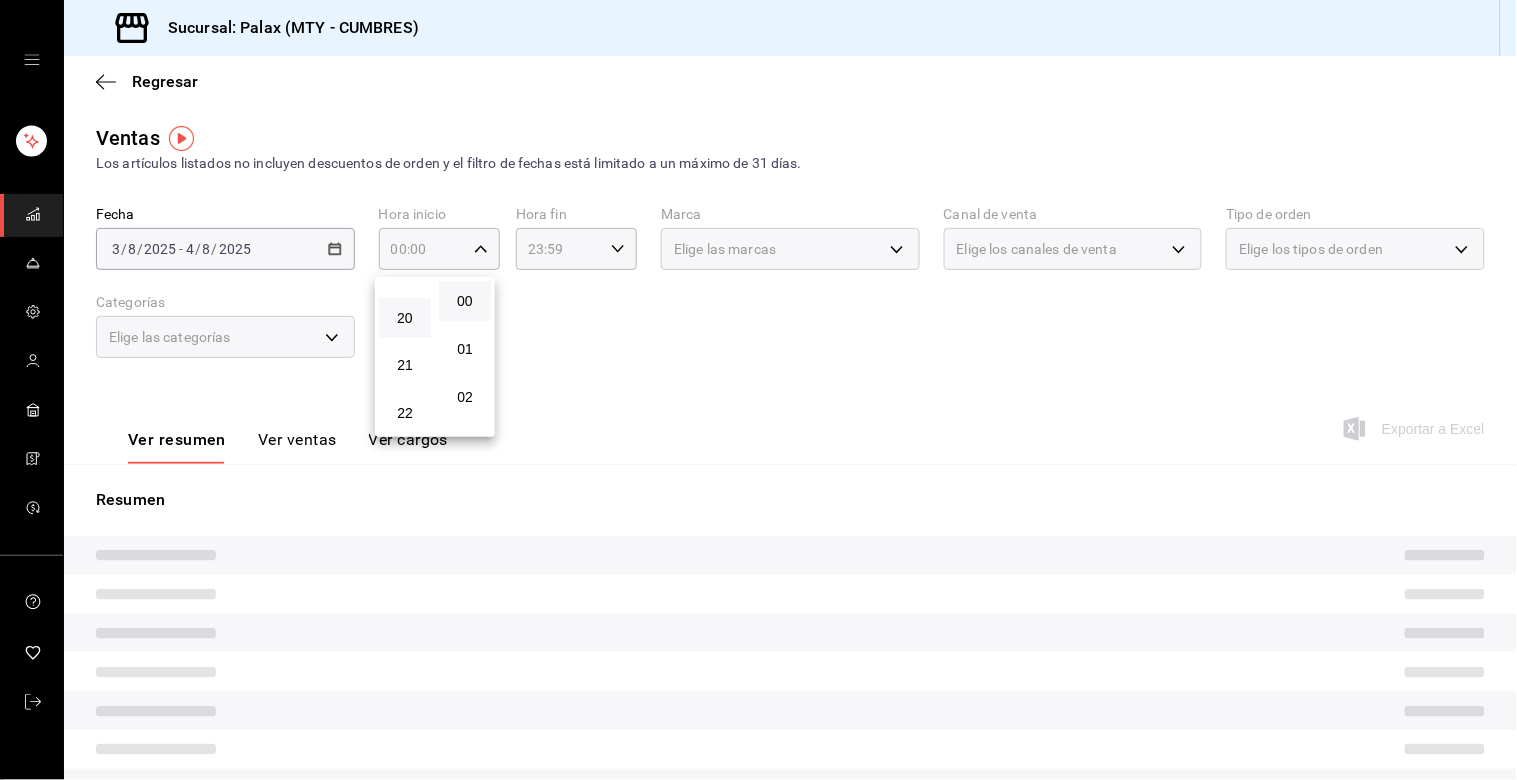 scroll, scrollTop: 981, scrollLeft: 0, axis: vertical 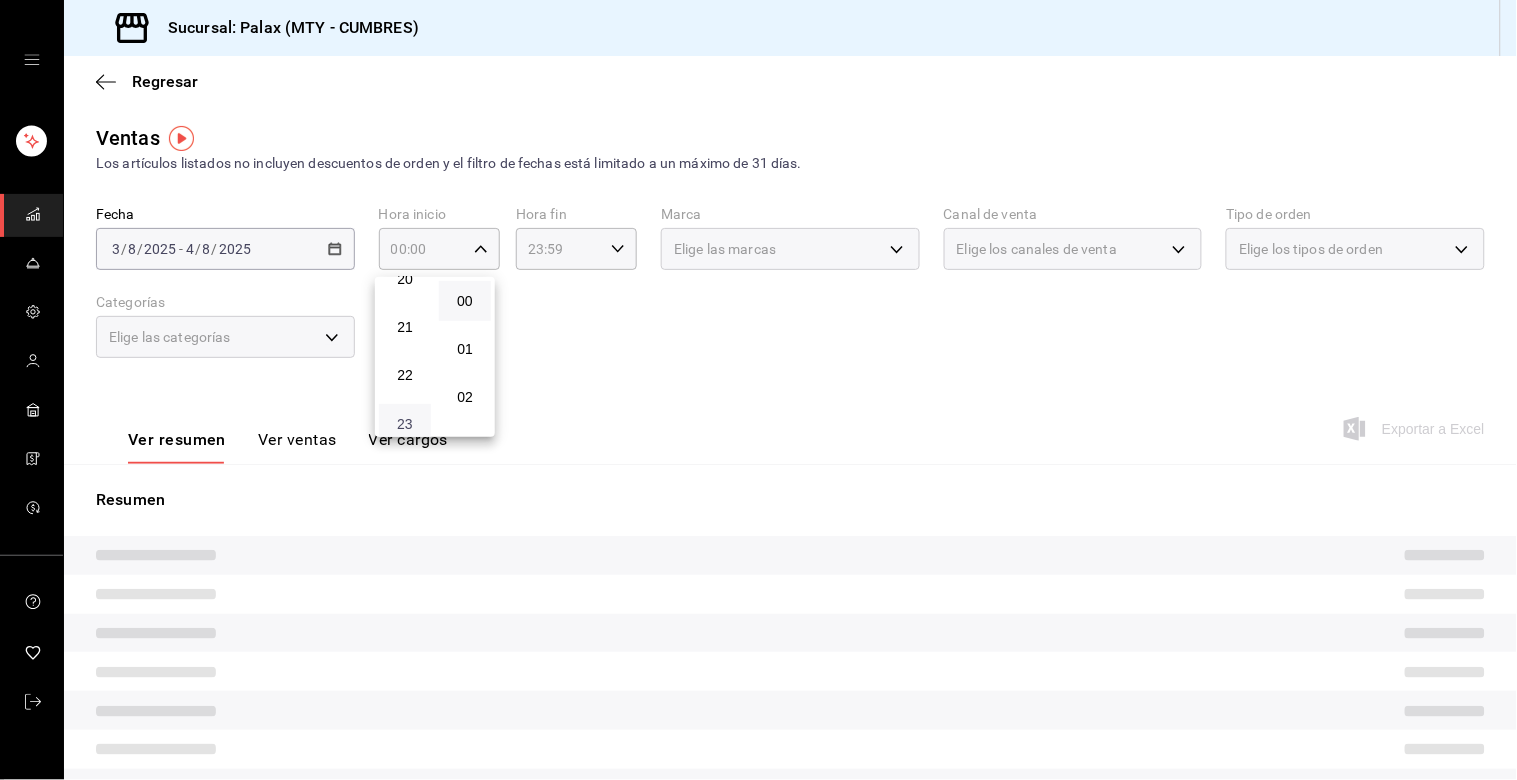 drag, startPoint x: 404, startPoint y: 408, endPoint x: 407, endPoint y: 387, distance: 21.213203 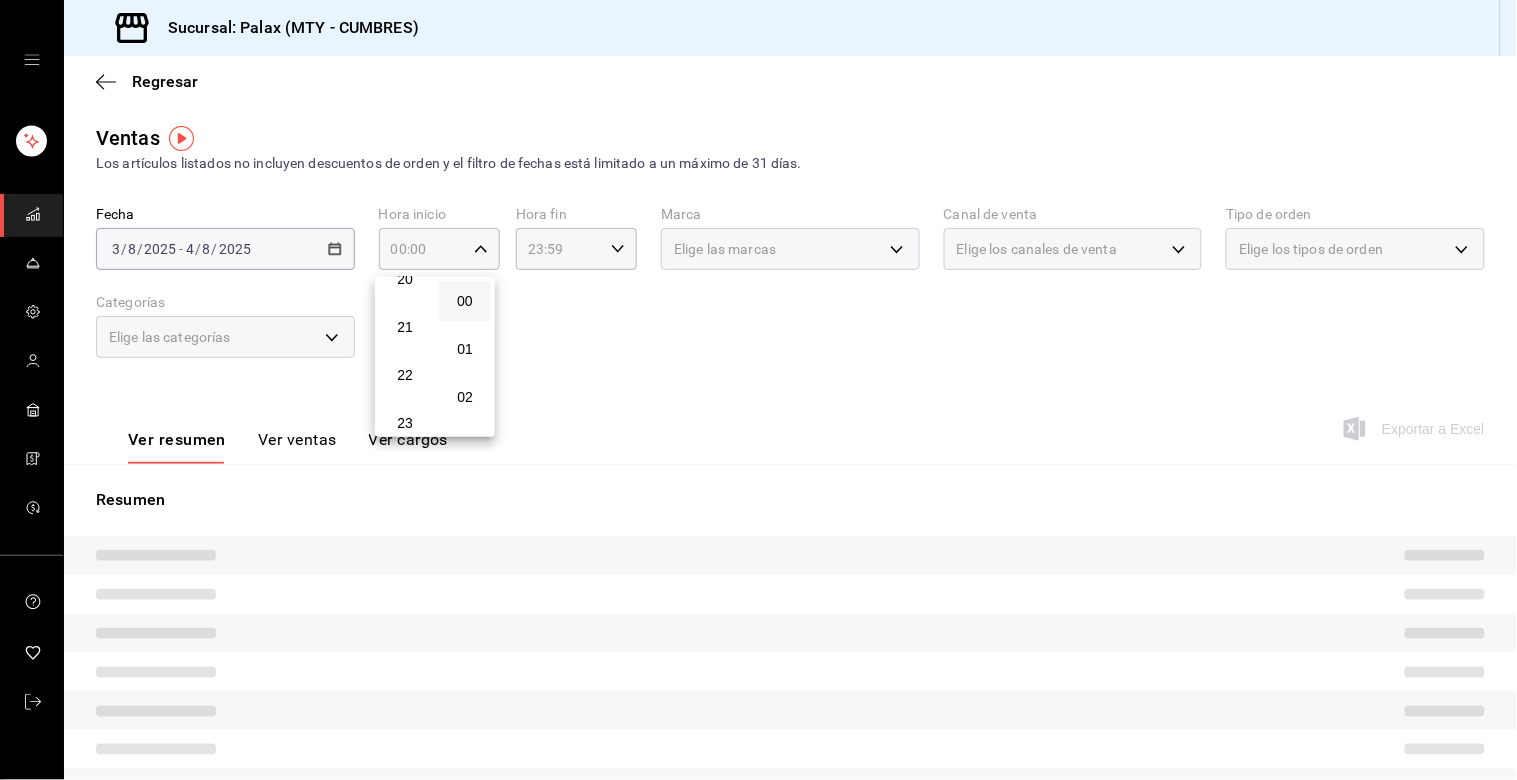 click on "23" at bounding box center [405, 424] 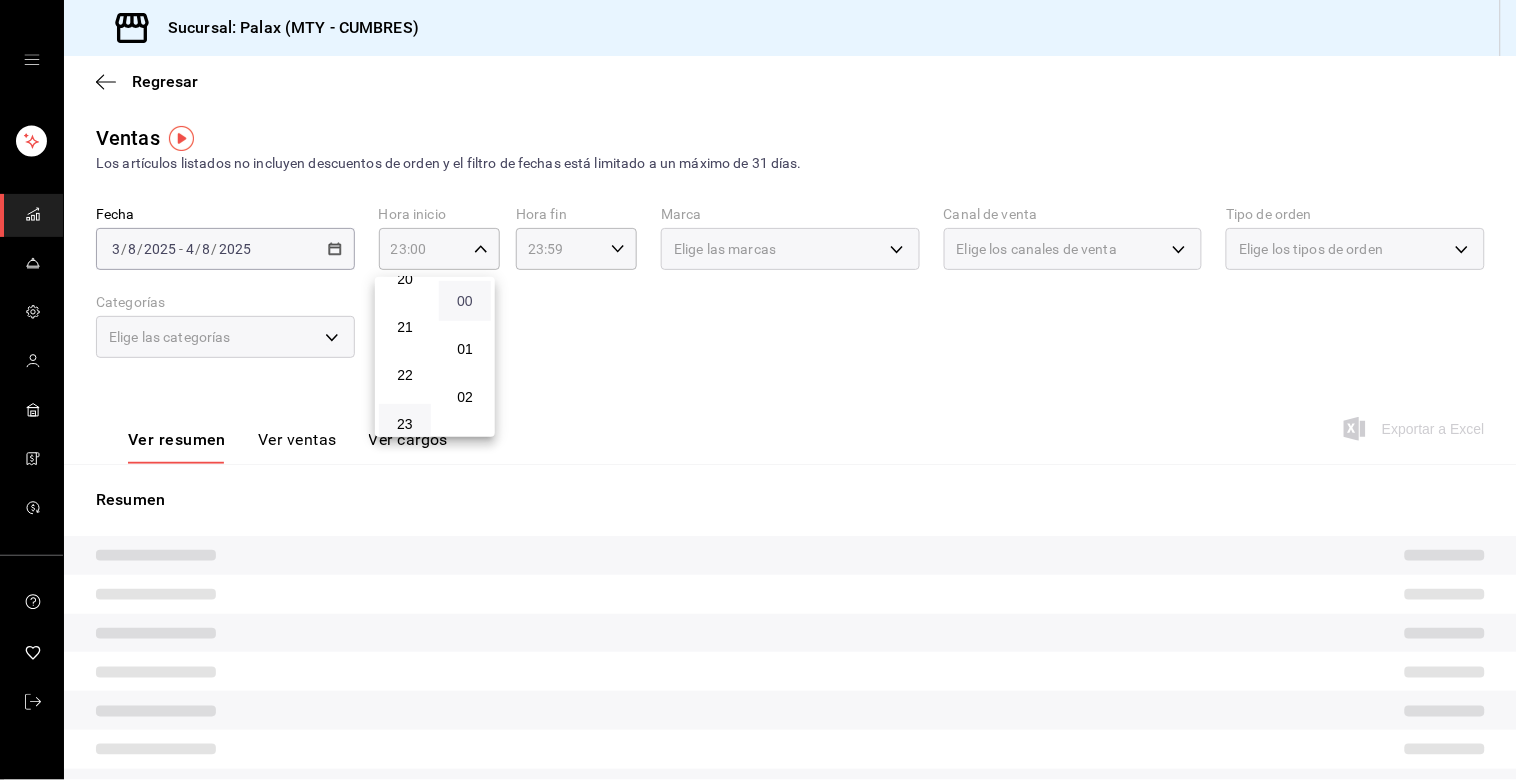 click on "00" at bounding box center [465, 301] 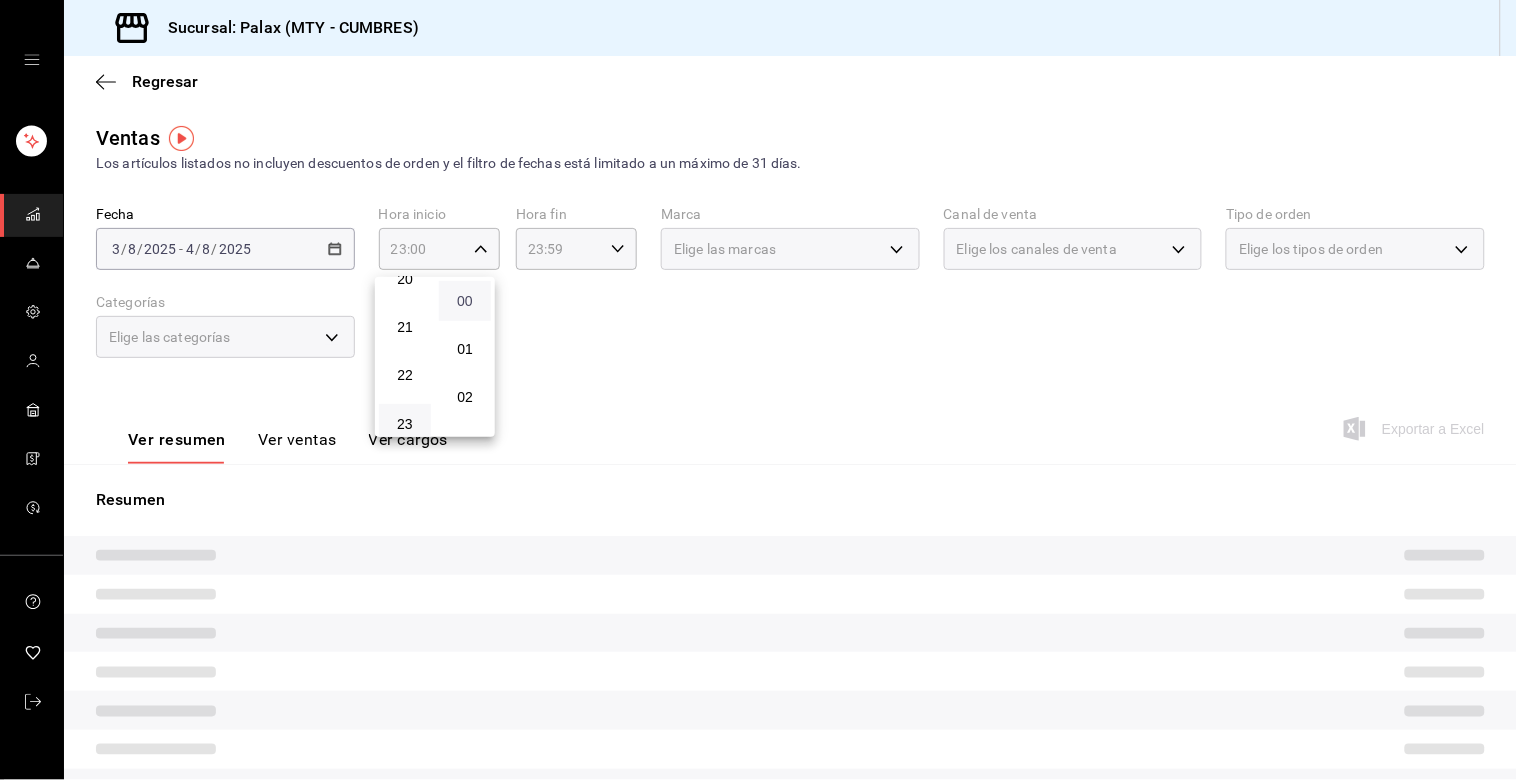 click on "00" at bounding box center [465, 301] 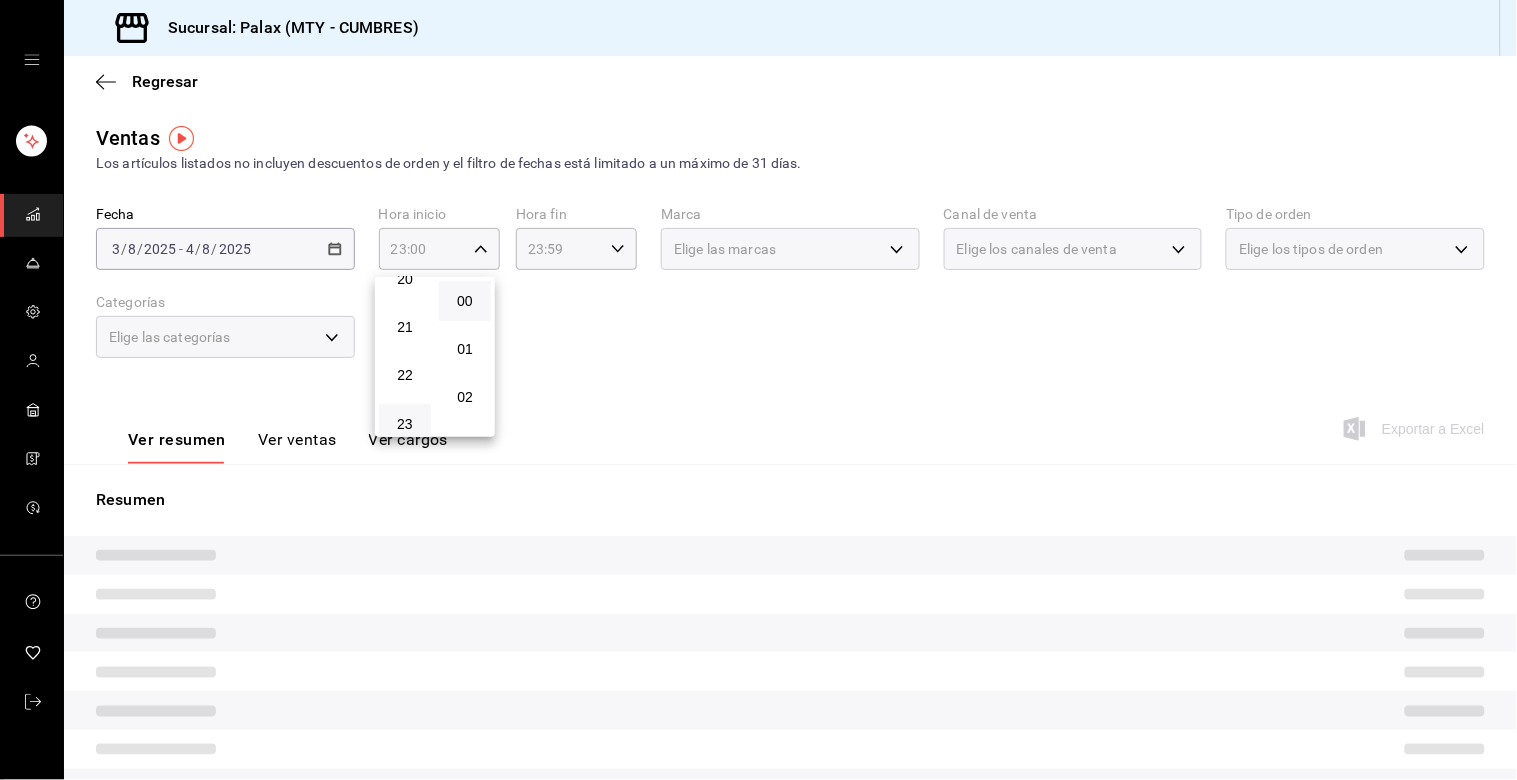 click at bounding box center (758, 390) 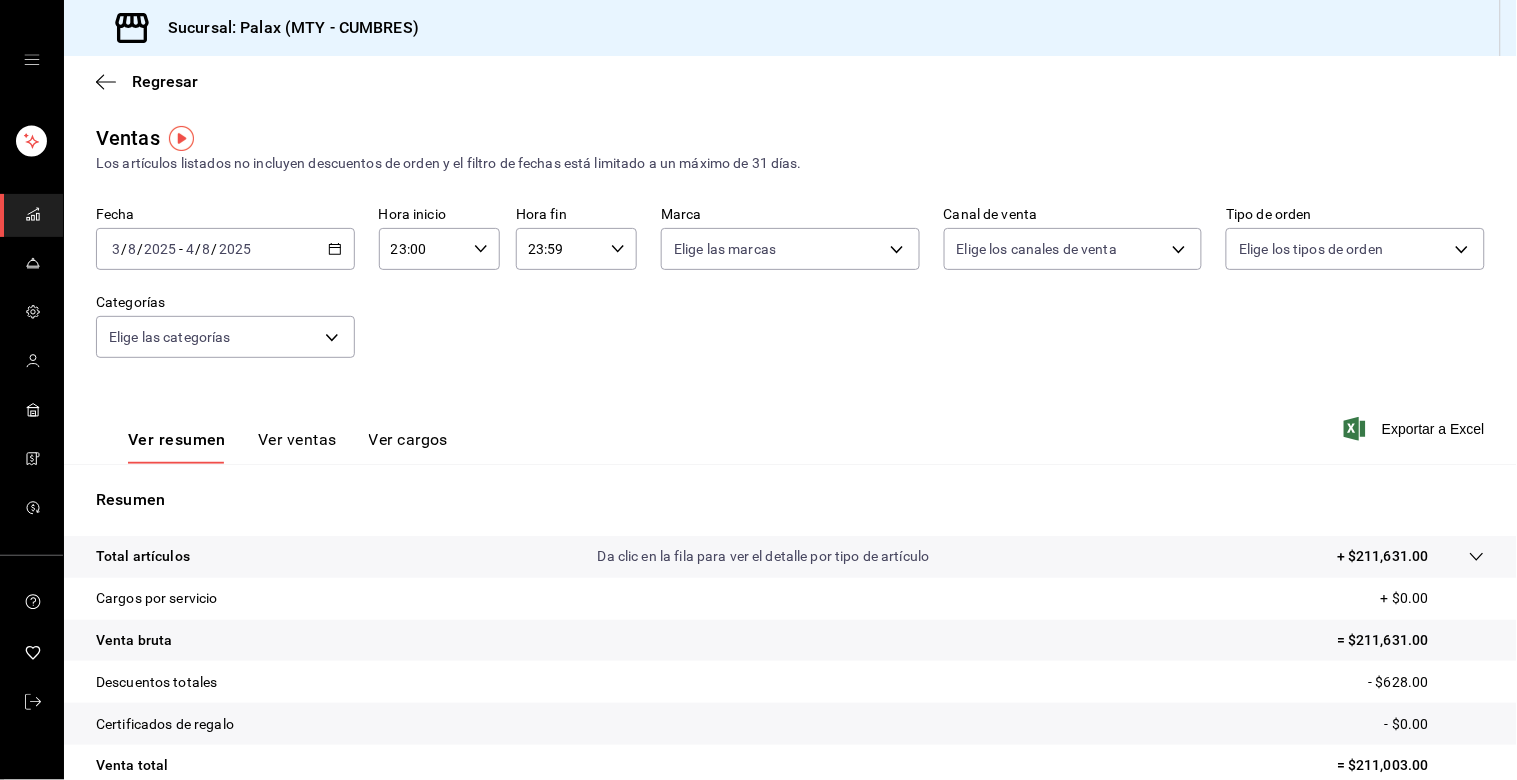 click on "23:59" at bounding box center (559, 249) 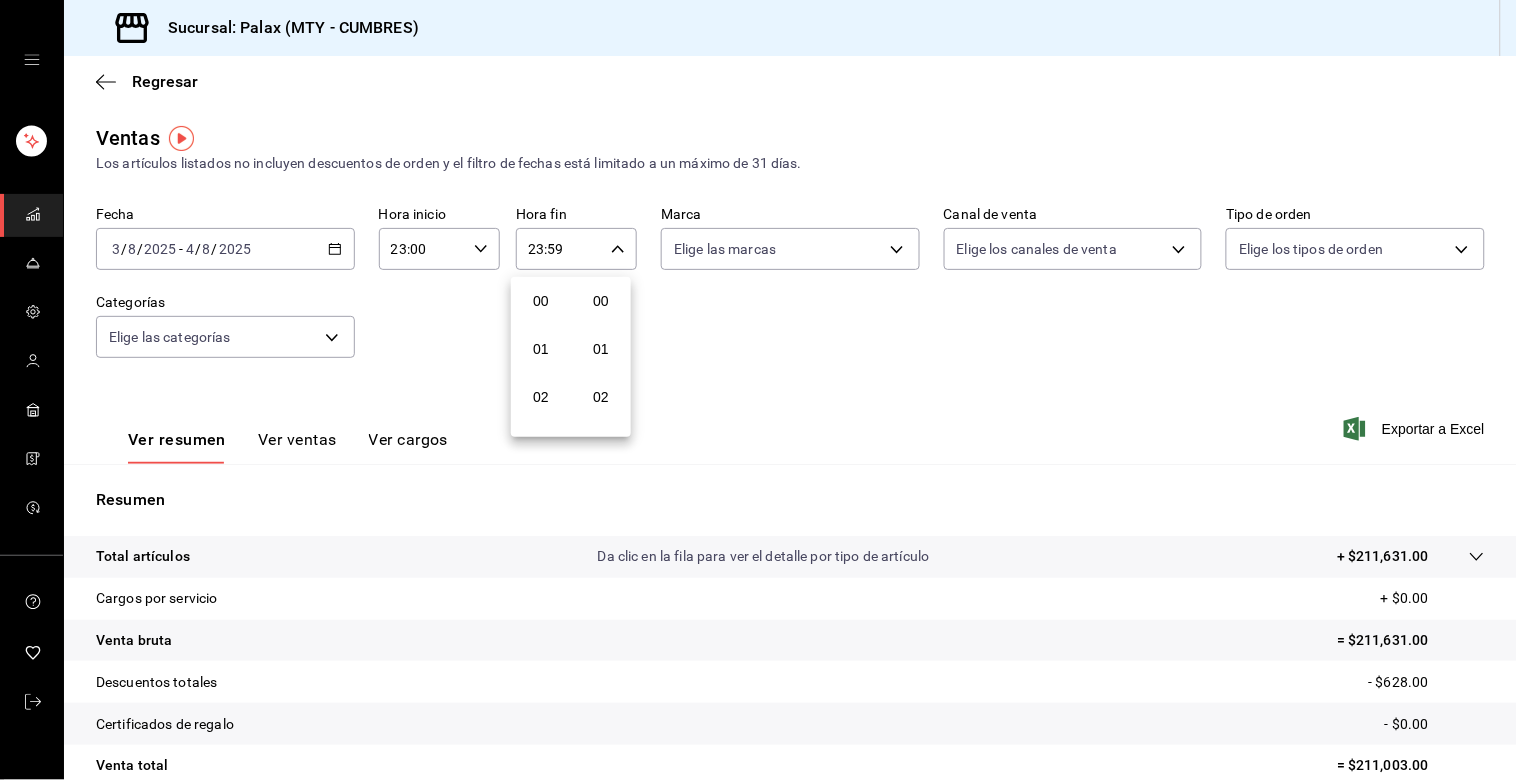scroll, scrollTop: 981, scrollLeft: 0, axis: vertical 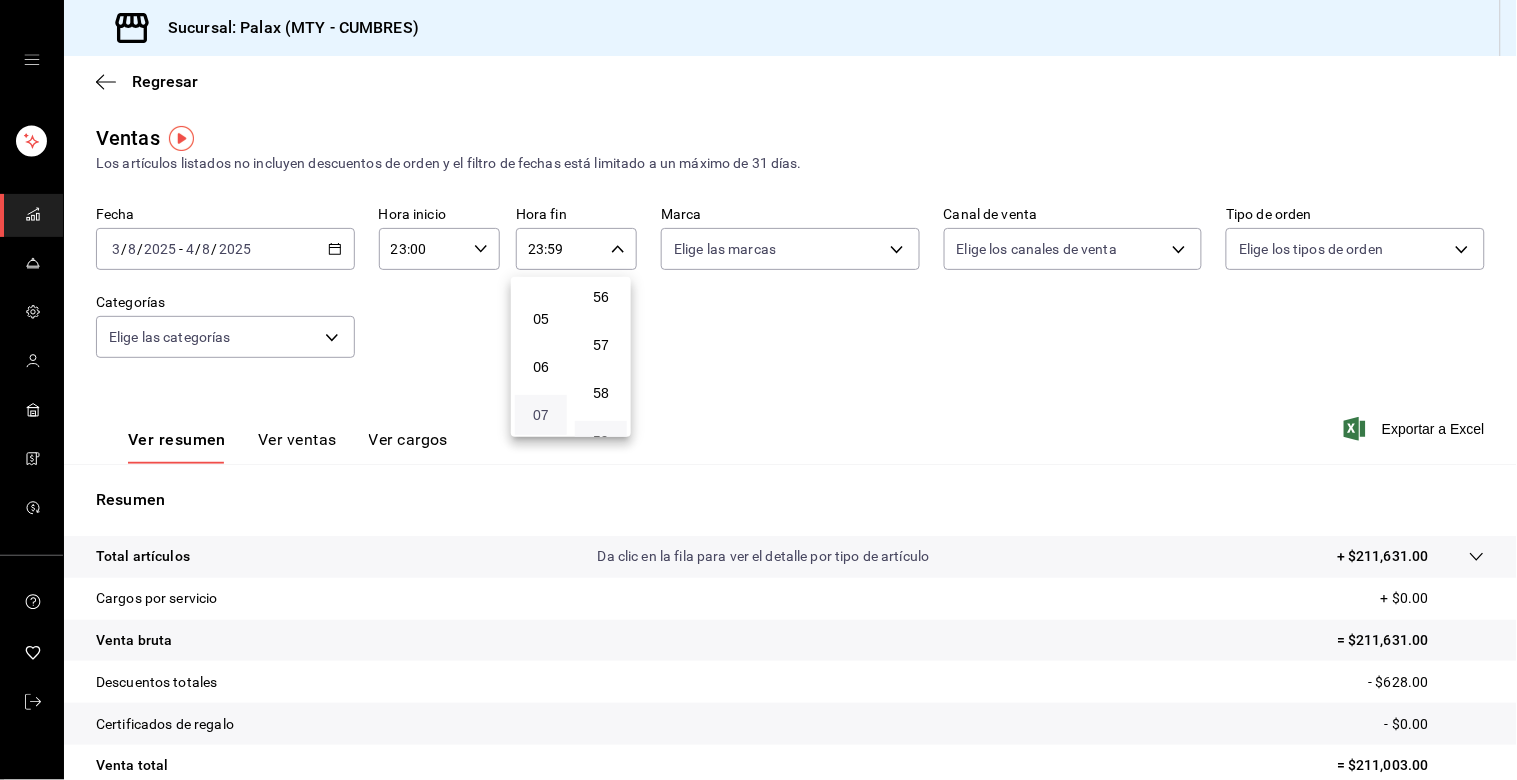 click on "07" at bounding box center (541, 415) 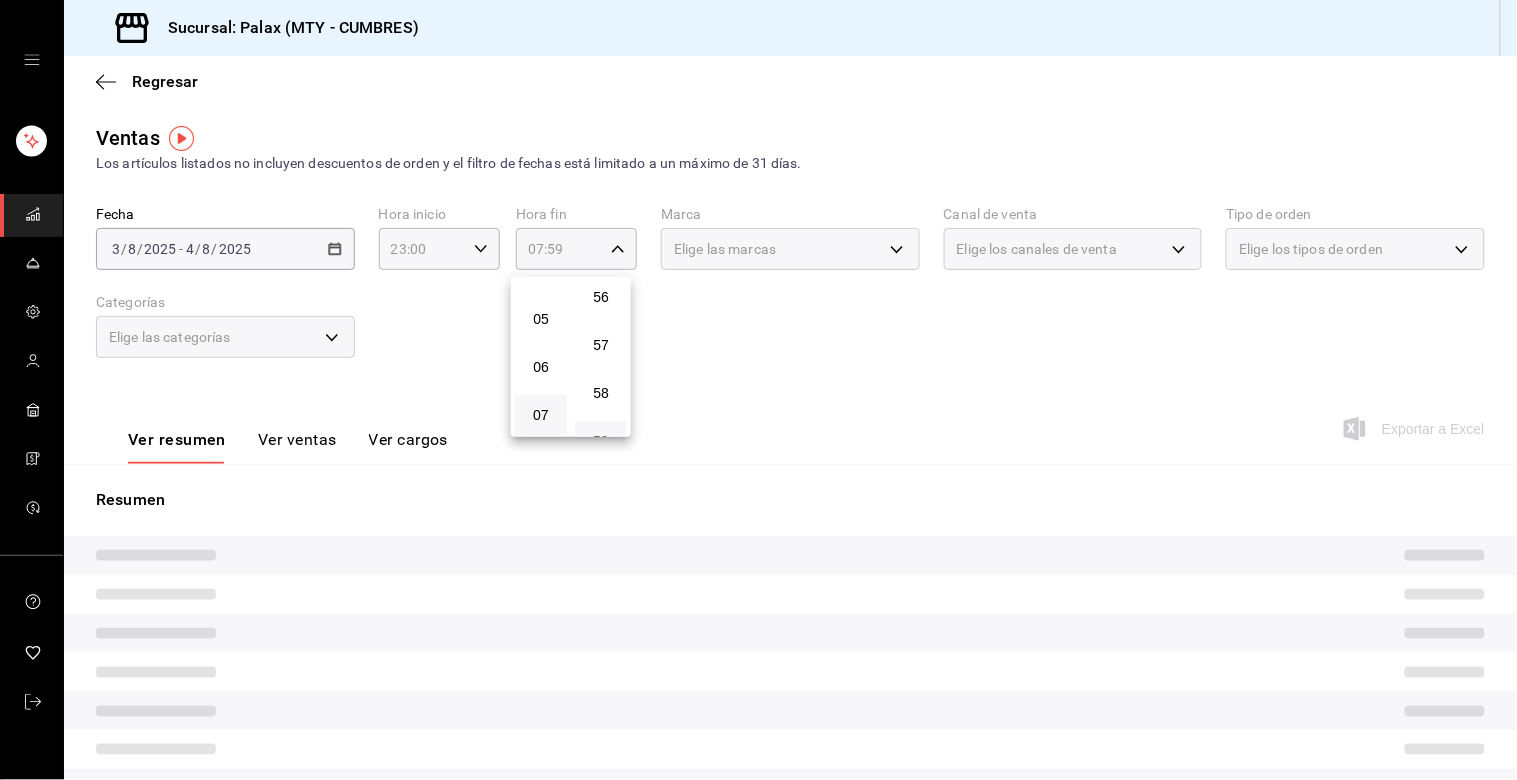 click at bounding box center (758, 390) 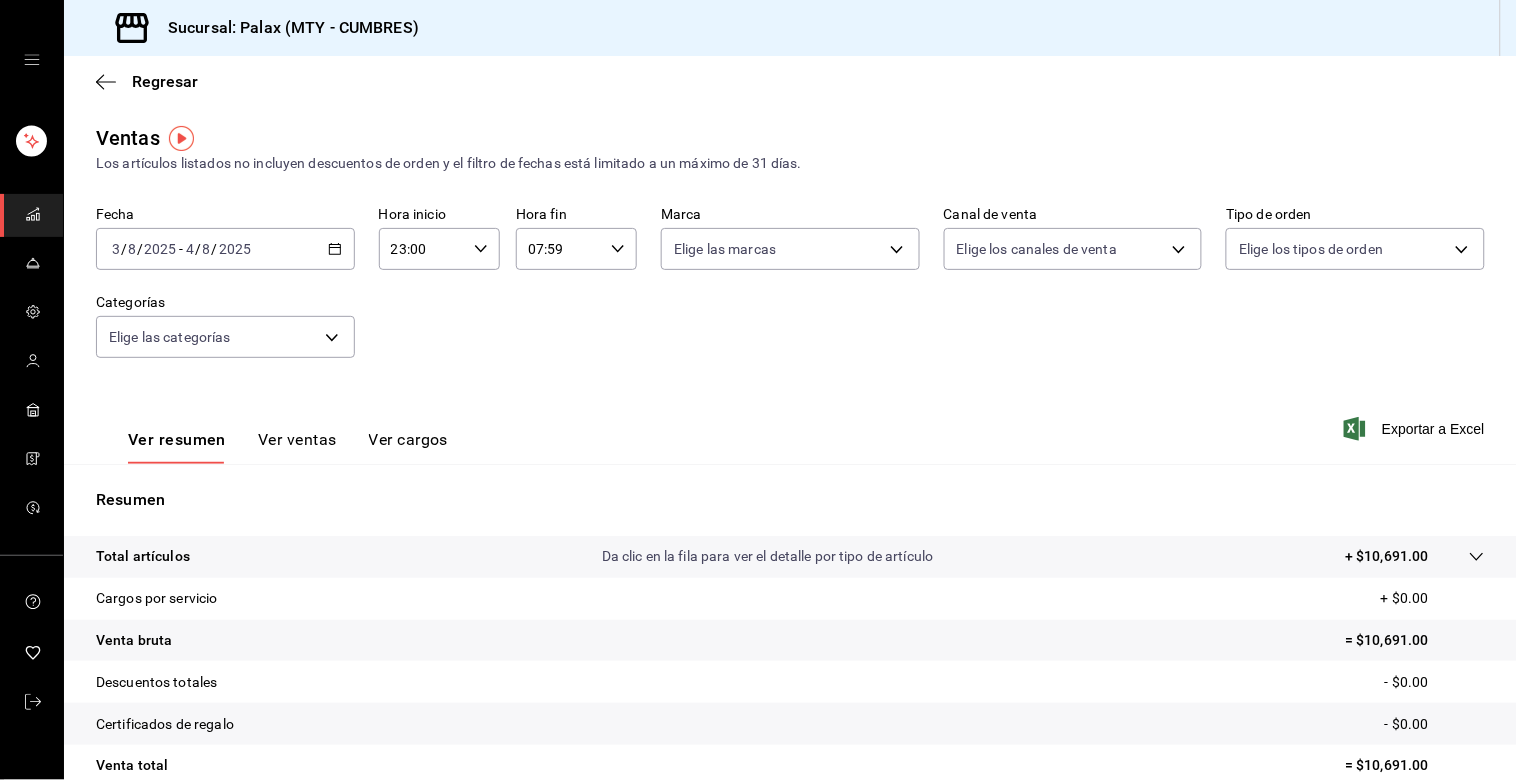 click on "07:59" at bounding box center (559, 249) 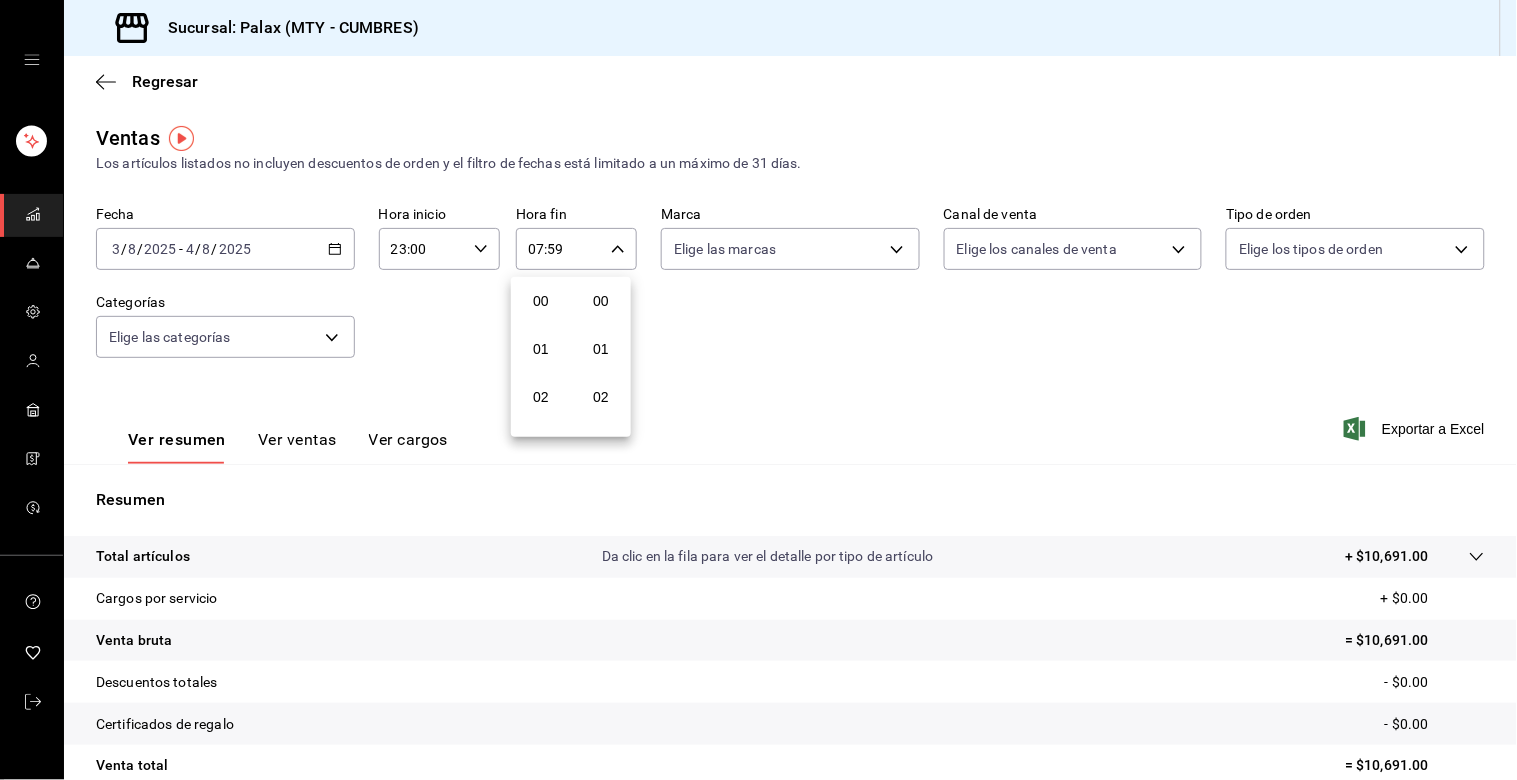 scroll, scrollTop: 332, scrollLeft: 0, axis: vertical 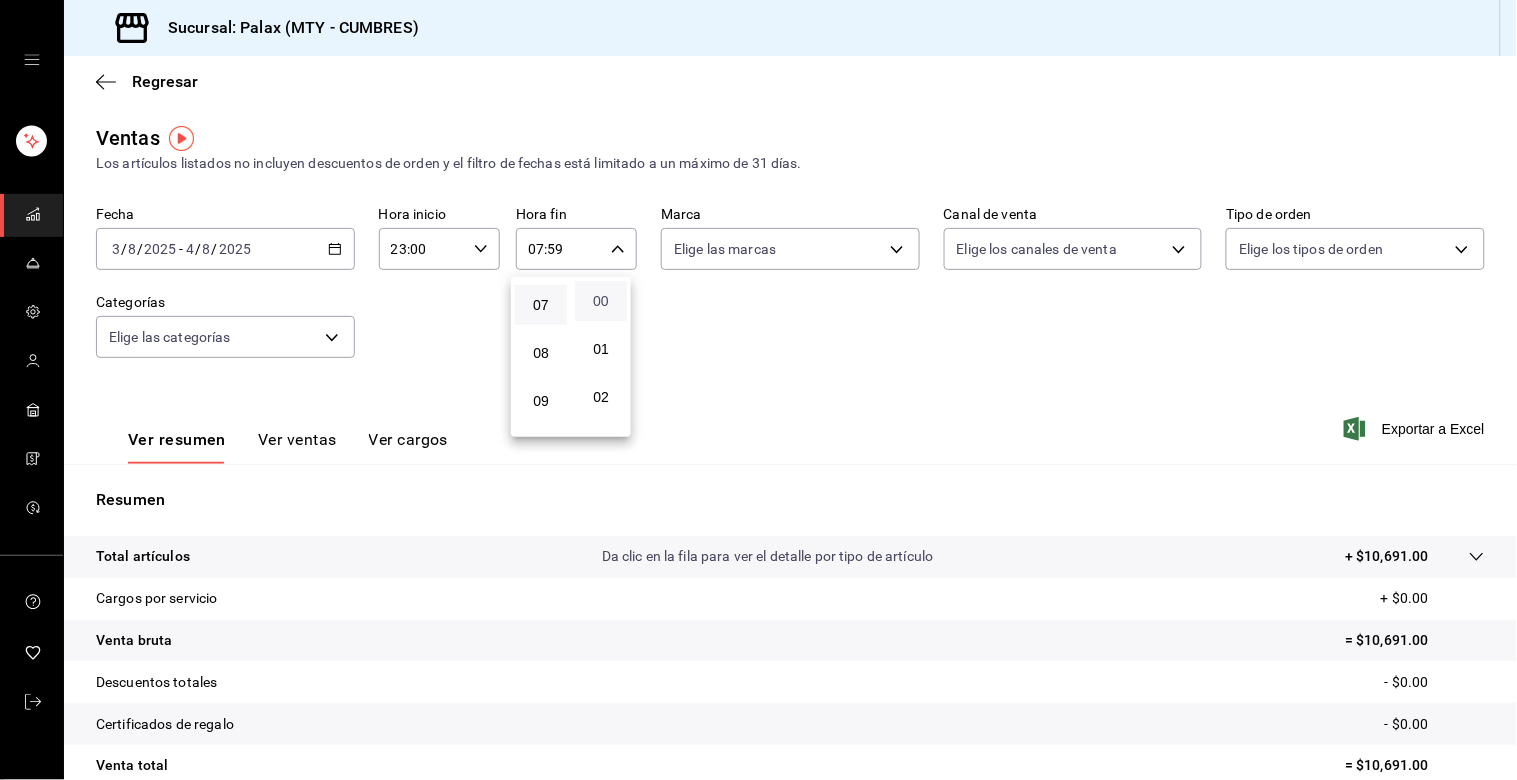 click on "00" at bounding box center [601, 301] 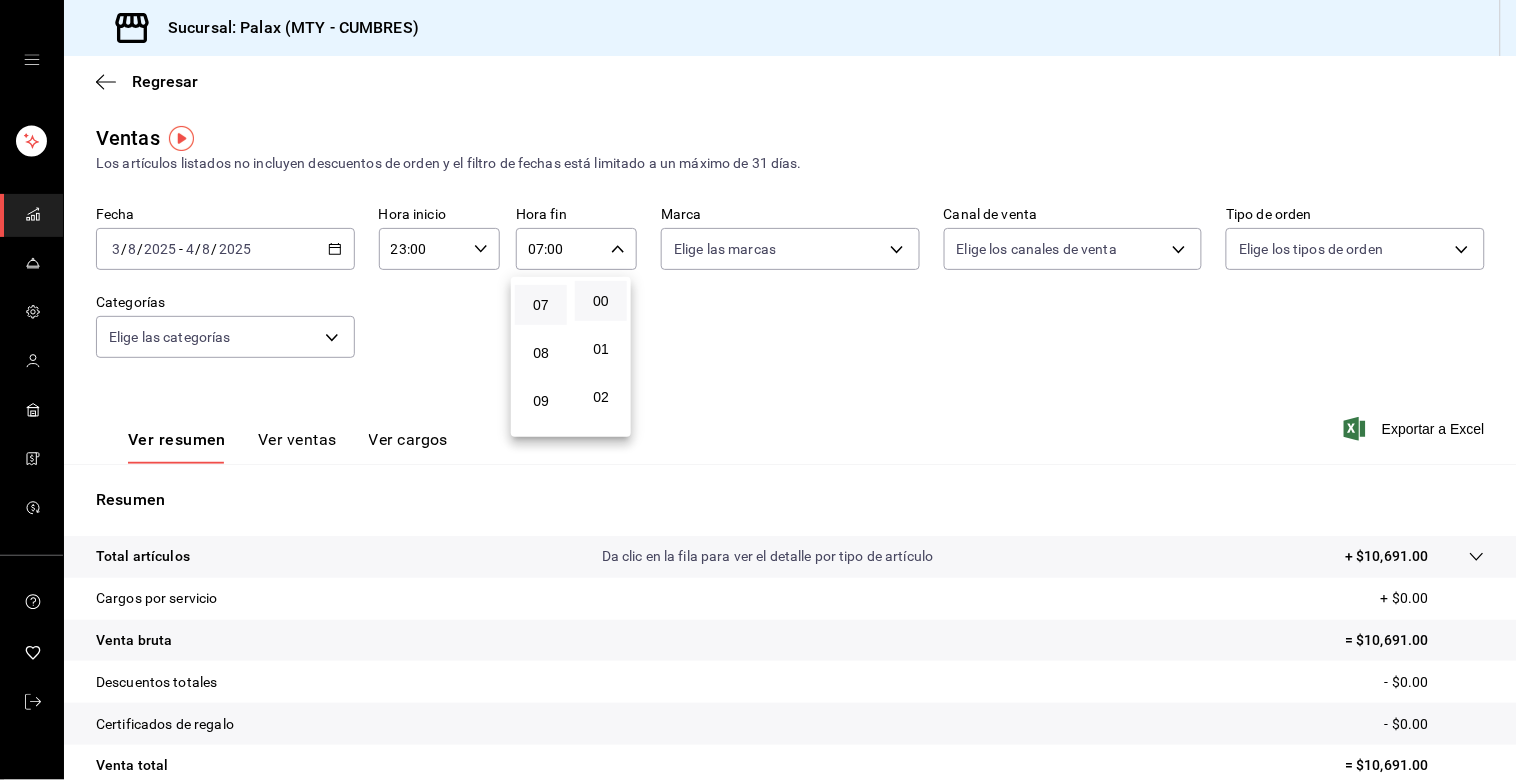 click at bounding box center [758, 390] 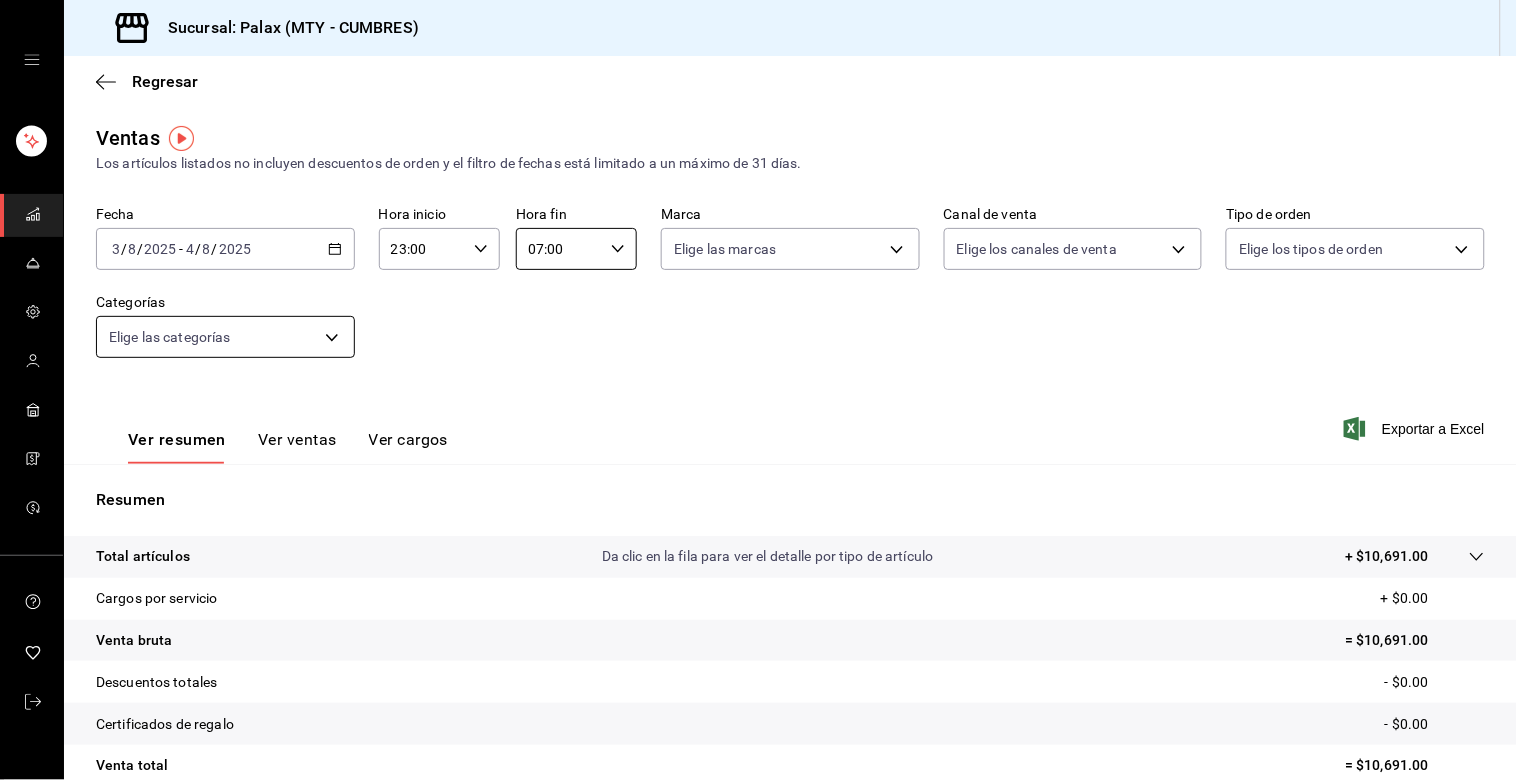click on "Sucursal: Palax (MTY - CUMBRES) Regresar Ventas Los artículos listados no incluyen descuentos de orden y el filtro de fechas está limitado a un máximo de 31 días. Fecha 2025-08-03 3 / 8 / 2025 - 2025-08-04 4 / 8 / 2025 Hora inicio 23:00 Hora inicio Hora fin 07:00 Hora fin Marca Elige las marcas Canal de venta Elige los canales de venta Tipo de orden Elige los tipos de orden Categorías Elige las categorías Ver resumen Ver ventas Ver cargos Exportar a Excel Resumen Total artículos Da clic en la fila para ver el detalle por tipo de artículo + $10,691.00 Cargos por servicio + $0.00 Venta bruta = $10,691.00 Descuentos totales - $0.00 Certificados de regalo - $0.00 Venta total = $10,691.00 Impuestos - $1,474.62 Venta neta = $9,216.38 GANA 1 MES GRATIS EN TU SUSCRIPCIÓN AQUÍ Ver video tutorial Ir a video Visitar centro de ayuda [PHONE] soporte@[DOMAIN] Visitar centro de ayuda [PHONE] soporte@[DOMAIN]" at bounding box center [758, 390] 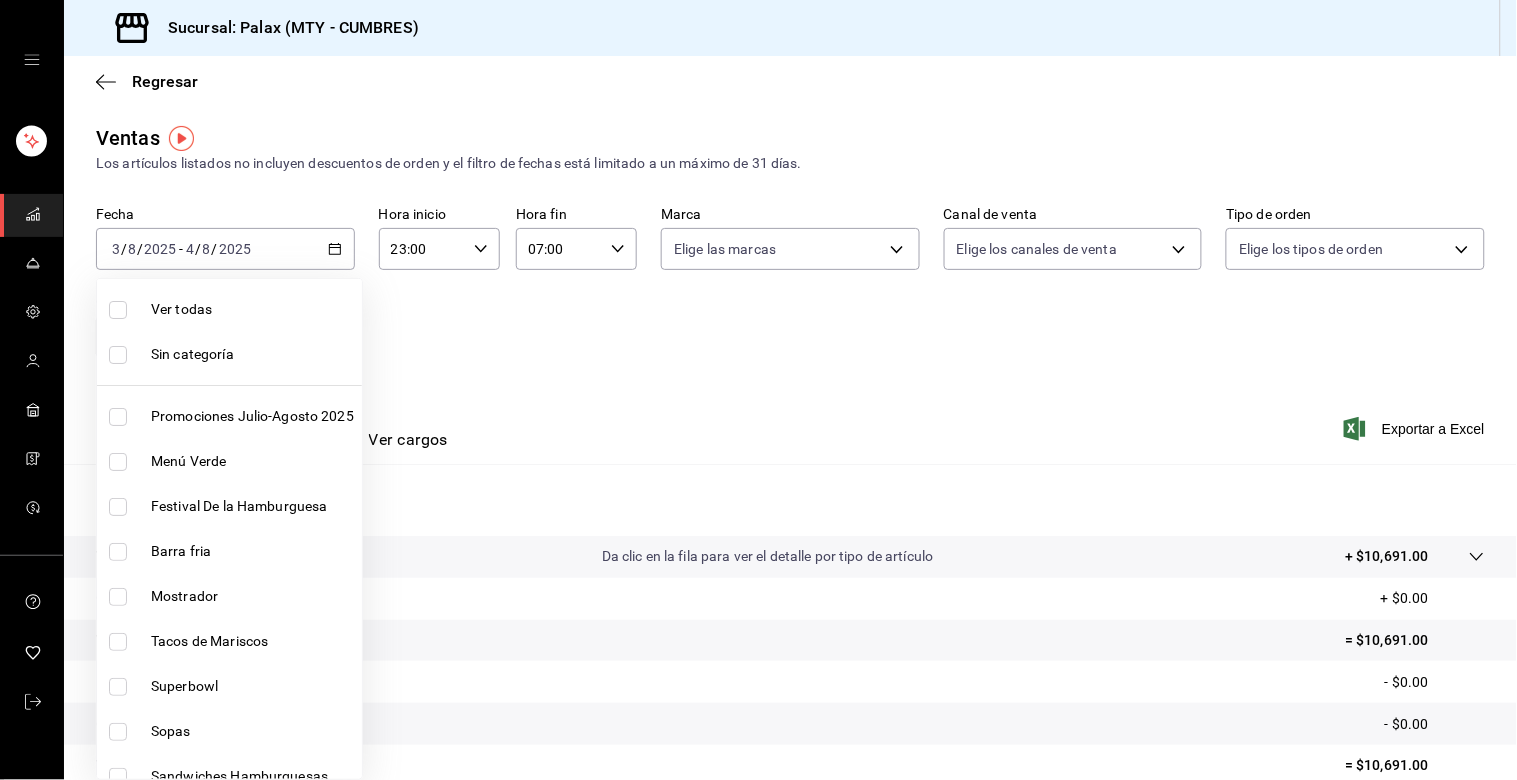 click on "Mostrador" at bounding box center [229, 596] 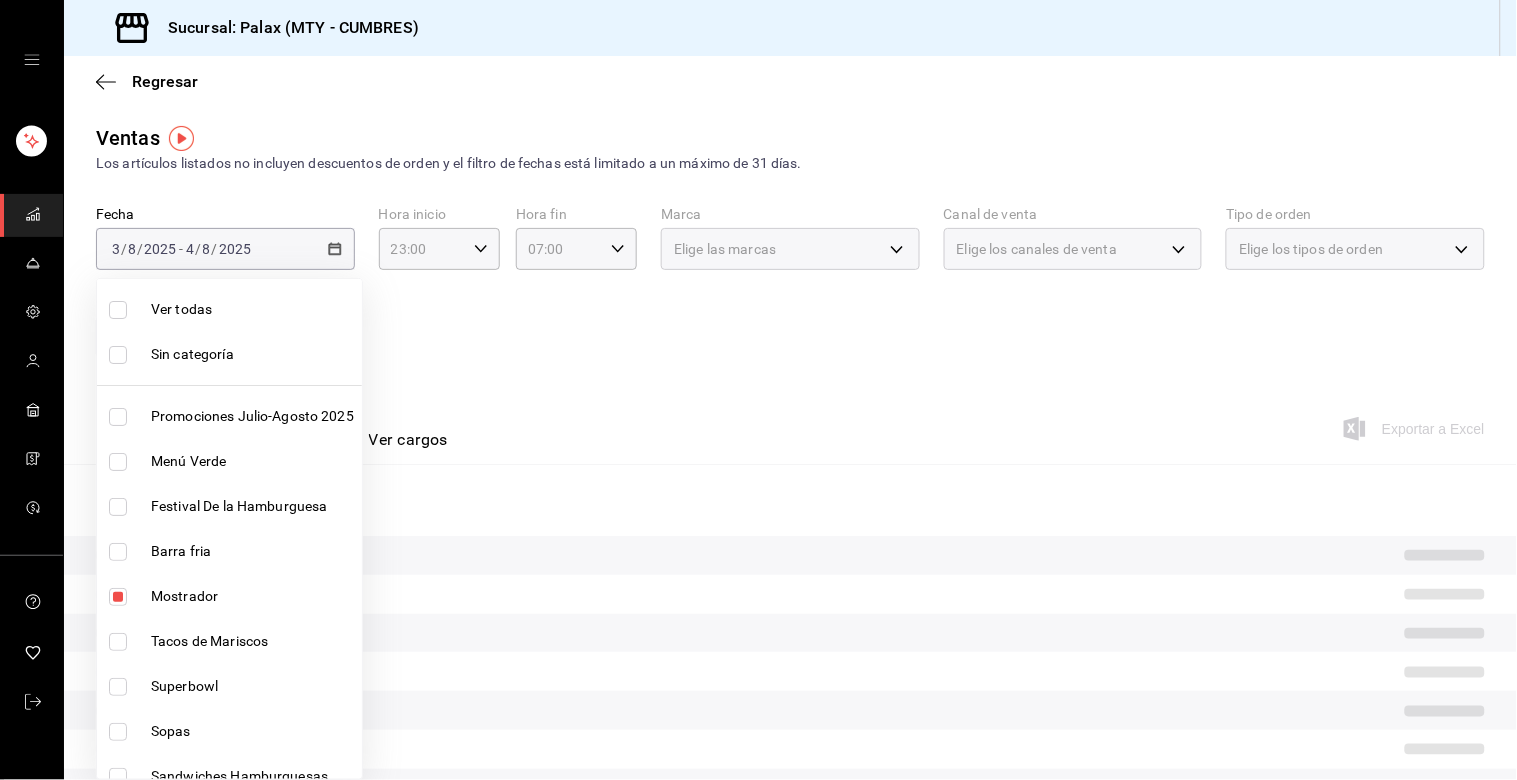click at bounding box center [758, 390] 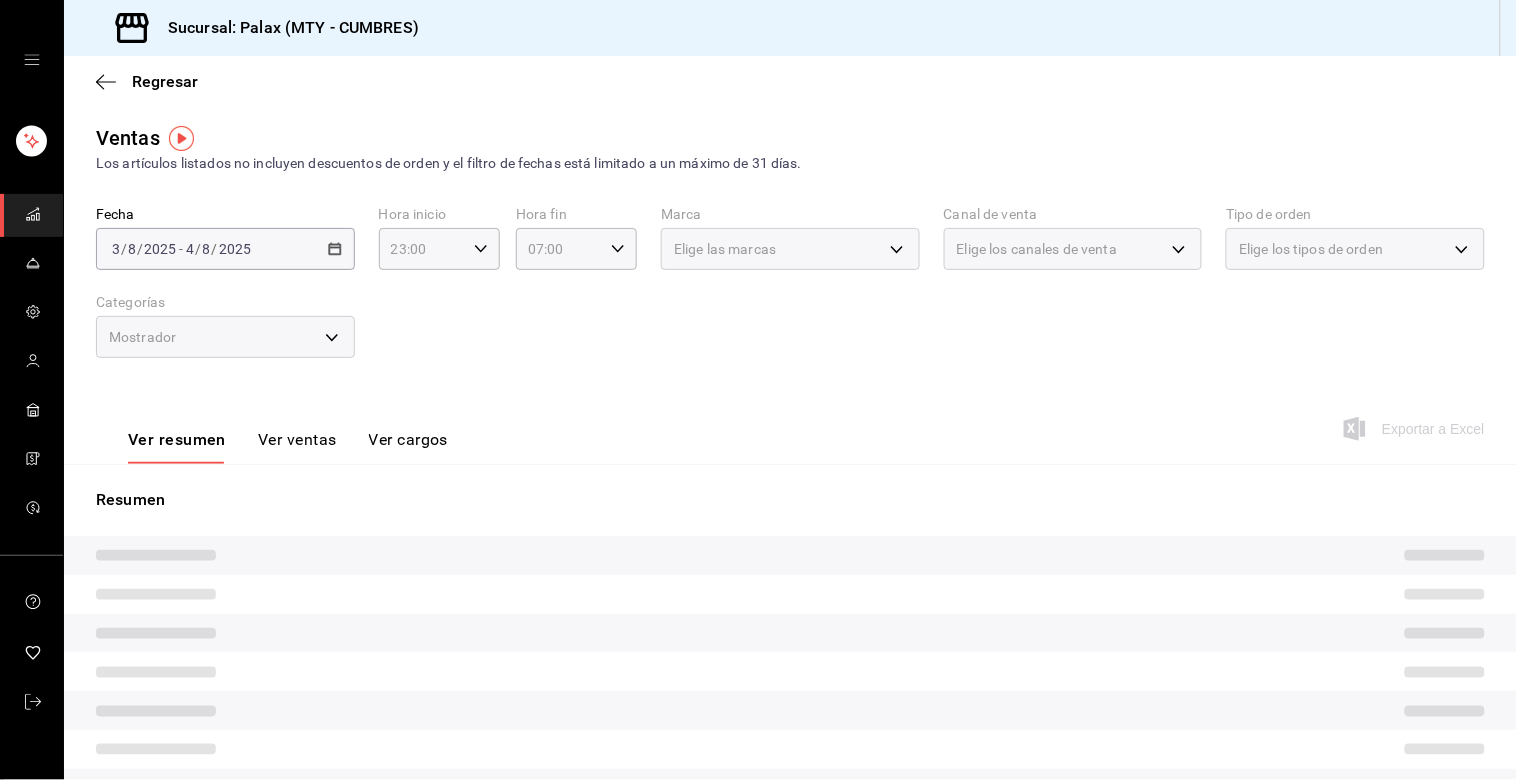 click on "Ver ventas" at bounding box center [297, 447] 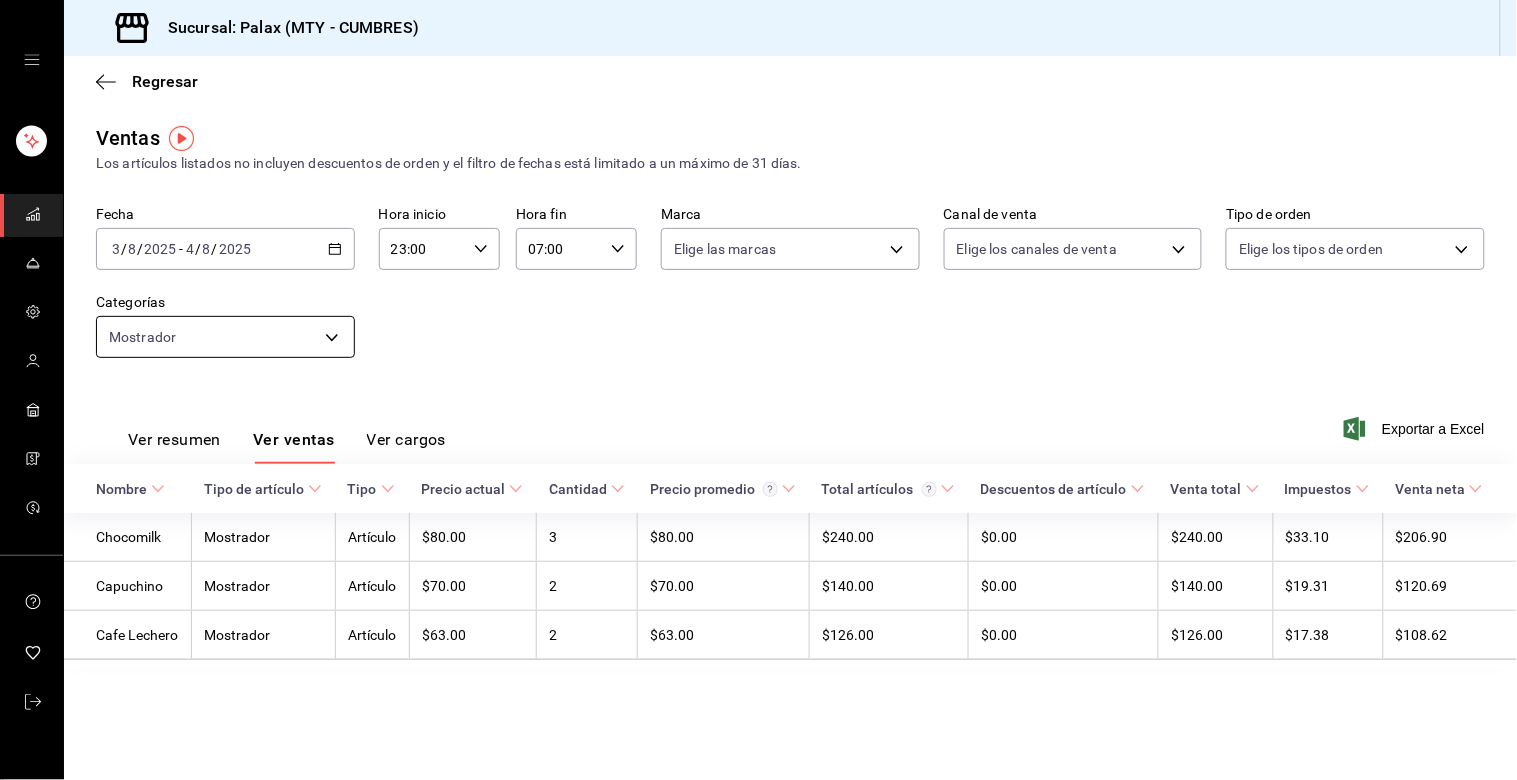 click on "Sucursal: Palax (MTY - CUMBRES) Regresar Ventas Los artículos listados no incluyen descuentos de orden y el filtro de fechas está limitado a un máximo de 31 días. Fecha 2025-08-03 3 / 8 / 2025 - 2025-08-04 4 / 8 / 2025 Hora inicio 23:00 Hora inicio Hora fin 07:00 Hora fin Marca Elige las marcas Canal de venta Elige los canales de venta Tipo de orden Elige los tipos de orden Categorías Mostrador f2dae4ce-bbab-4ca5-92d1-59dc07dbf672 Ver resumen Ver ventas Ver cargos Exportar a Excel Nombre Tipo de artículo Tipo Precio actual Cantidad Precio promedio   Total artículos   Descuentos de artículo Venta total Impuestos Venta neta Chocomilk Mostrador Artículo $80.00 3 $80.00 $240.00 $0.00 $240.00 $33.10 $206.90 Capuchino Mostrador Artículo $70.00 2 $70.00 $140.00 $0.00 $140.00 $19.31 $120.69 Cafe Lechero Mostrador Artículo $63.00 2 $63.00 $126.00 $0.00 $126.00 $17.38 $108.62 GANA 1 MES GRATIS EN TU SUSCRIPCIÓN AQUÍ Ver video tutorial Ir a video Visitar centro de ayuda [PHONE] ( [PHONE] )" at bounding box center [758, 390] 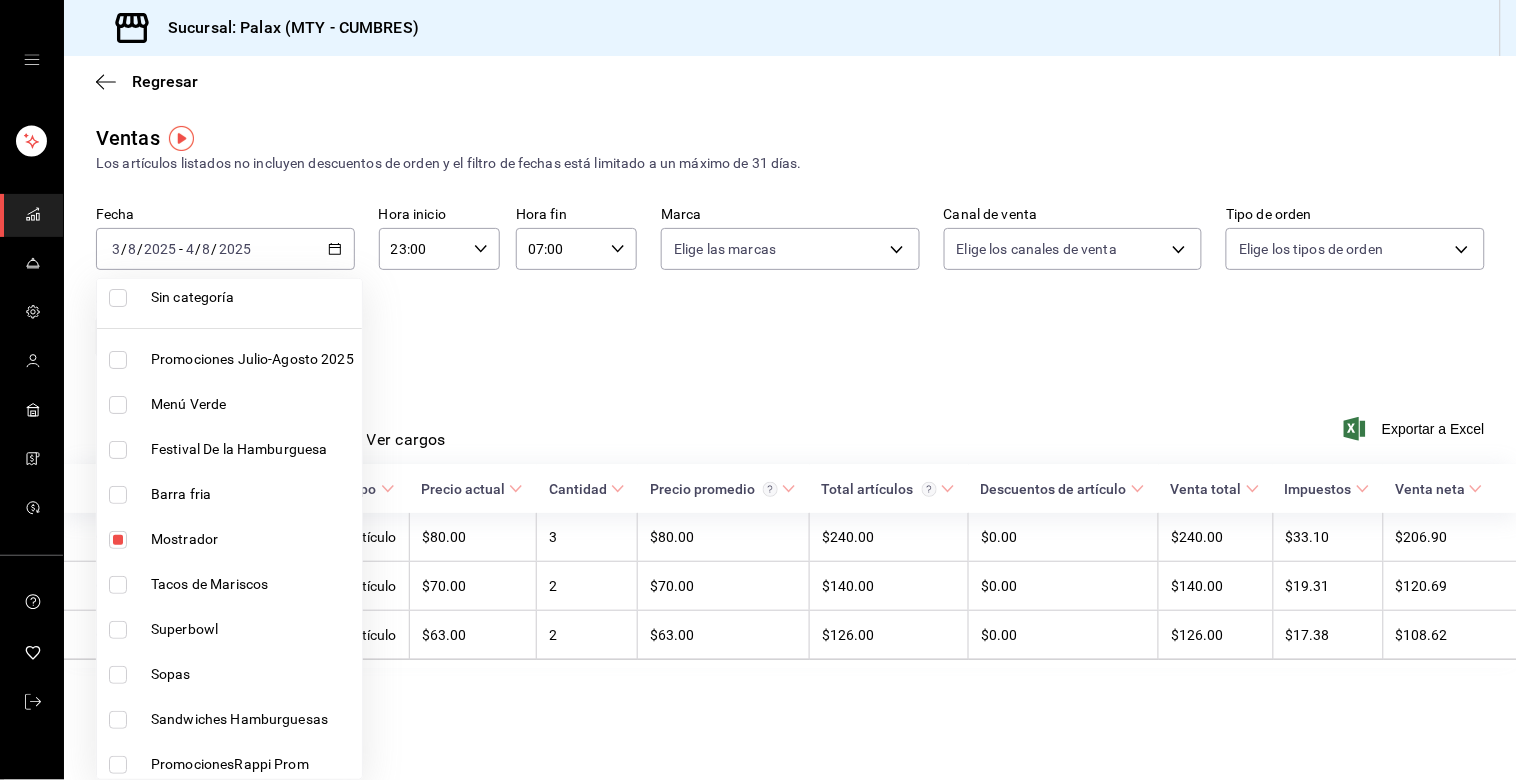 scroll, scrollTop: 111, scrollLeft: 0, axis: vertical 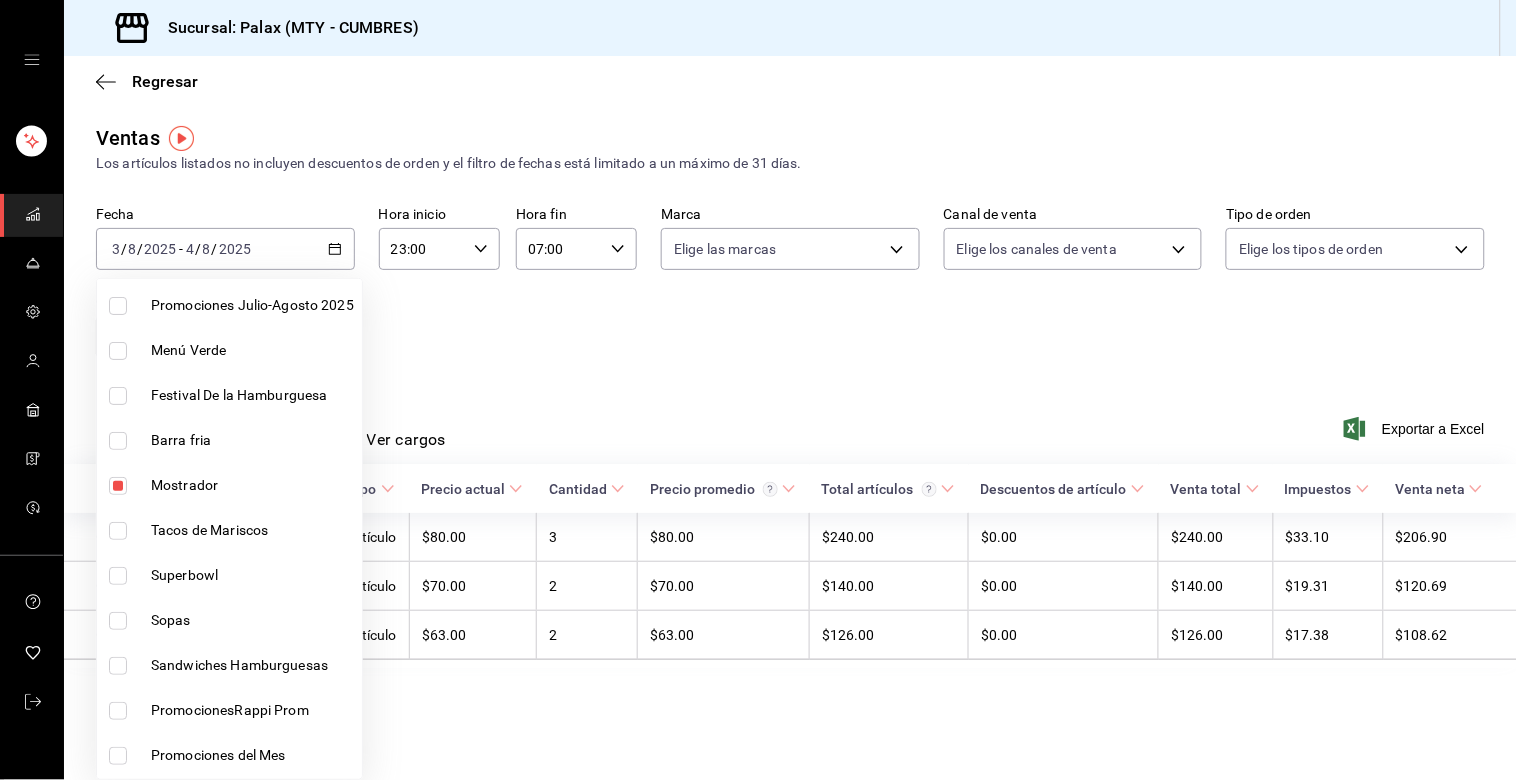 click at bounding box center [118, 486] 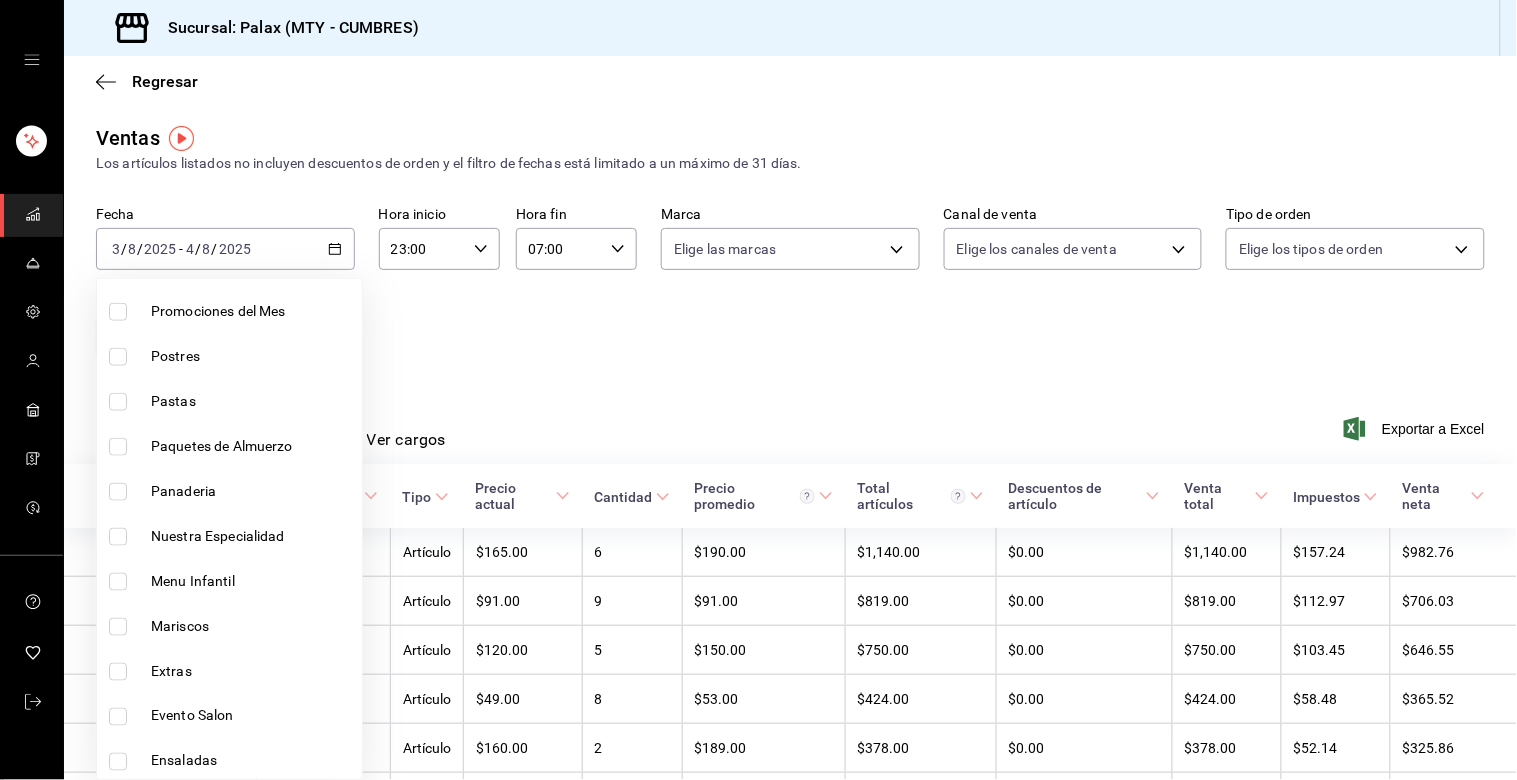 scroll, scrollTop: 666, scrollLeft: 0, axis: vertical 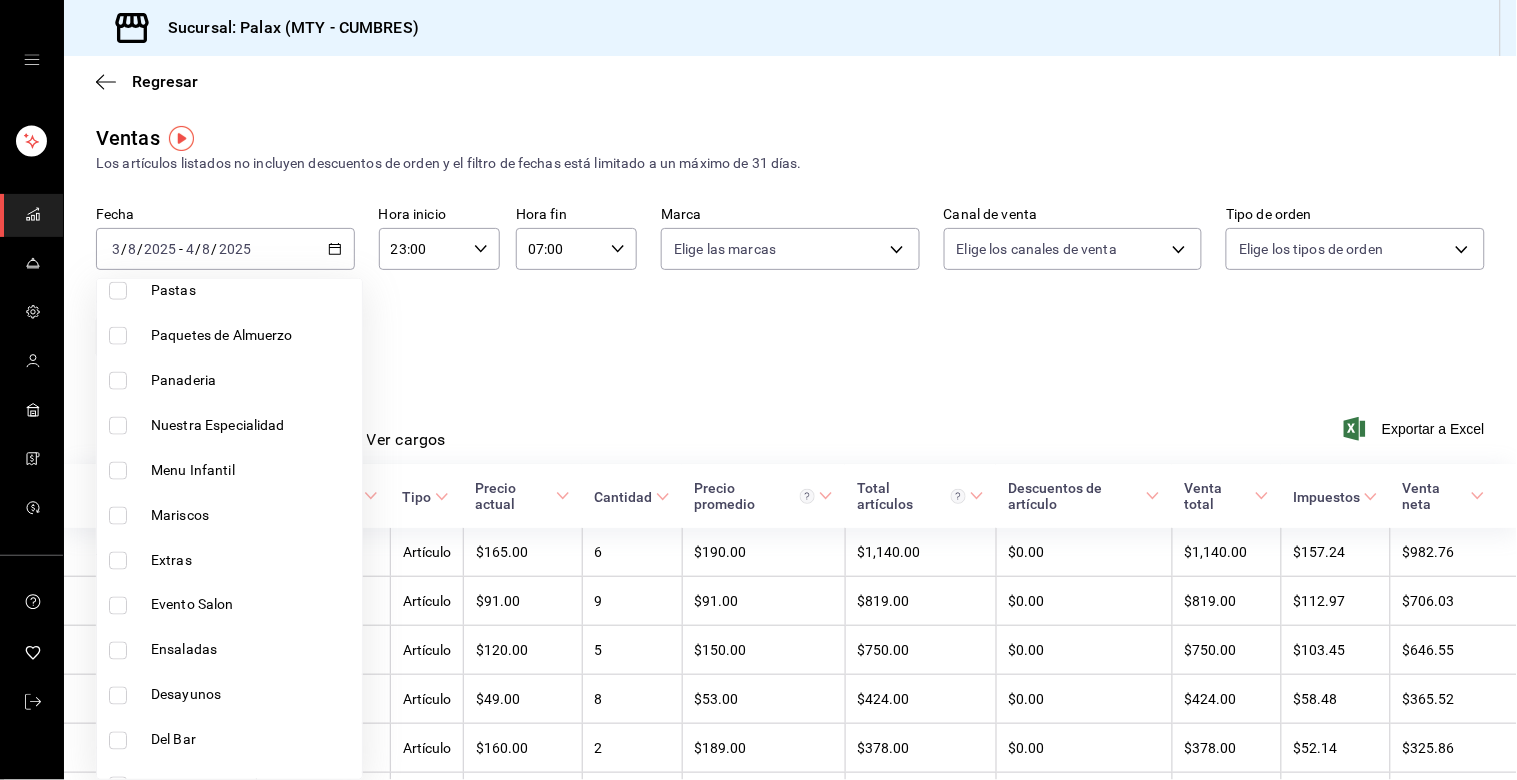click at bounding box center (118, 741) 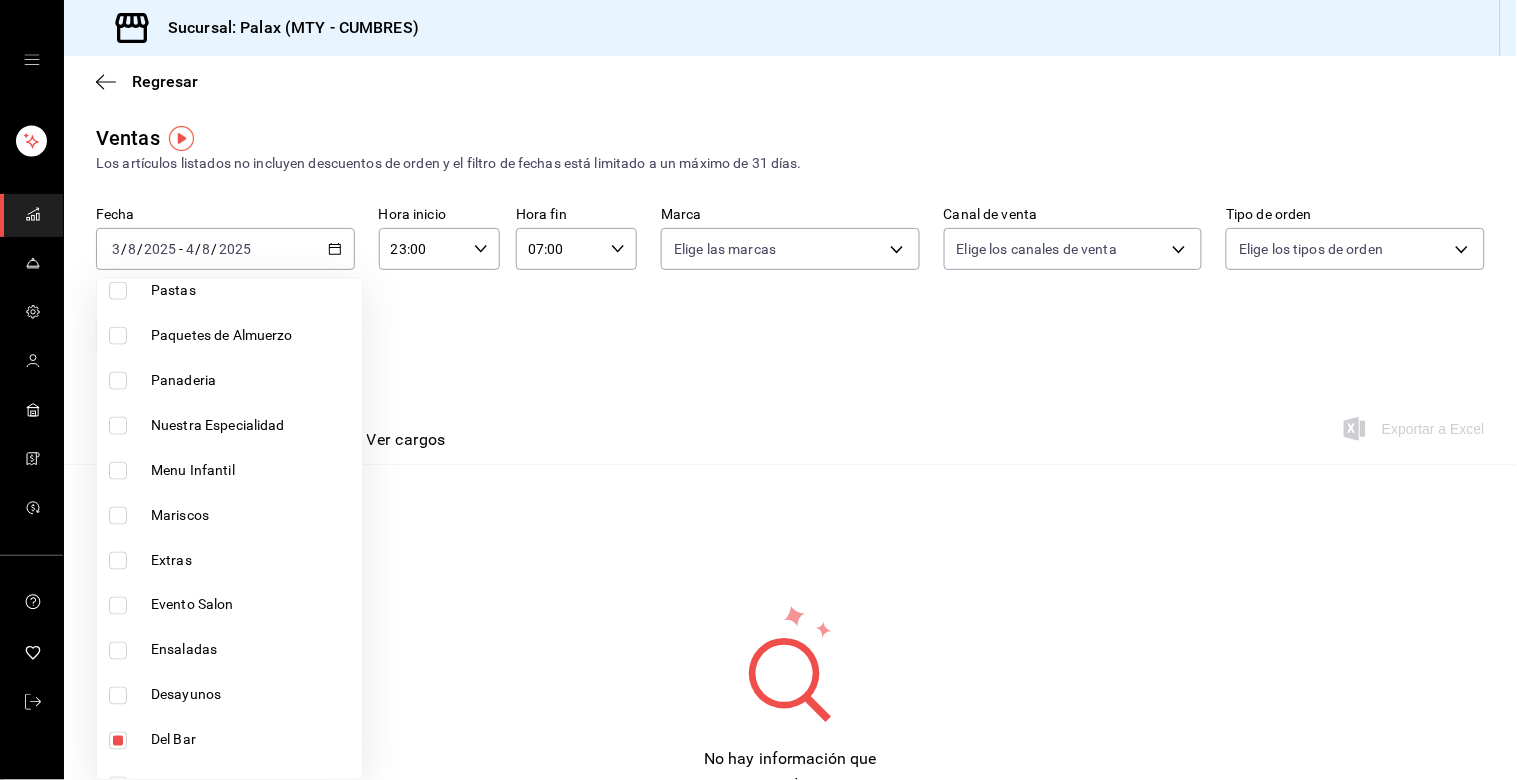 click at bounding box center (758, 390) 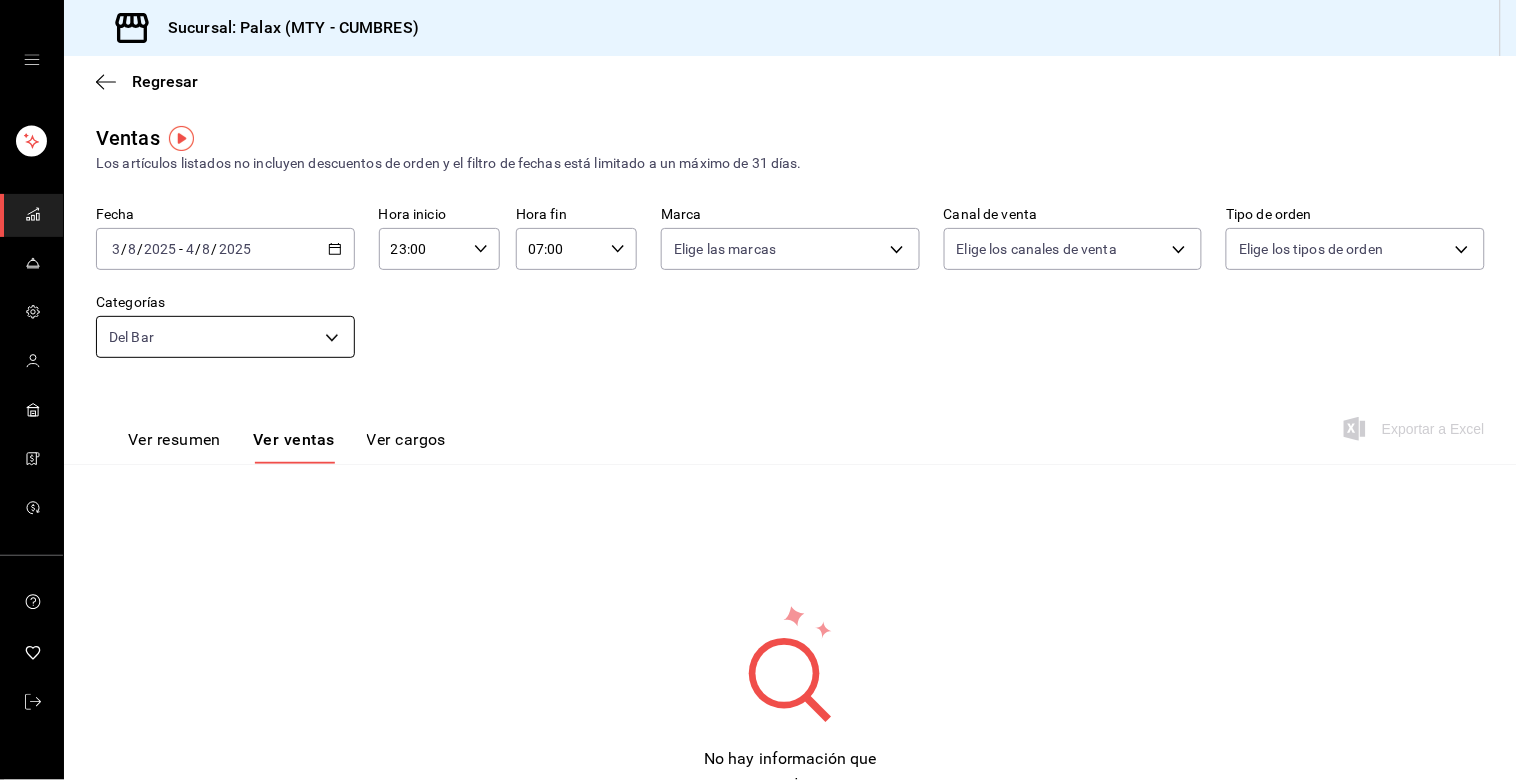 click on "Sucursal: Palax (MTY - CUMBRES) Regresar Ventas Los artículos listados no incluyen descuentos de orden y el filtro de fechas está limitado a un máximo de 31 días. Fecha 2025-08-03 3 / 8 / 2025 - 2025-08-04 4 / 8 / 2025 Hora inicio 23:00 Hora inicio Hora fin 07:00 Hora fin Marca Elige las marcas Canal de venta Elige los canales de venta Tipo de orden Elige los tipos de orden Categorías Del Bar 5041f980-30f3-428d-be8c-286edc227efb Ver resumen Ver ventas Ver cargos Exportar a Excel No hay información que mostrar GANA 1 MES GRATIS EN TU SUSCRIPCIÓN AQUÍ ¿Recuerdas cómo empezó tu restaurante?
Hoy puedes ayudar a un colega a tener el mismo cambio que tú viviste.
Recomienda Parrot directamente desde tu Portal Administrador.
Es fácil y rápido.
🎁 Por cada restaurante que se una, ganas 1 mes gratis. Ver video tutorial Ir a video Visitar centro de ayuda [PHONE] soporte@[DOMAIN] Visitar centro de ayuda [PHONE] soporte@[DOMAIN]" at bounding box center (758, 390) 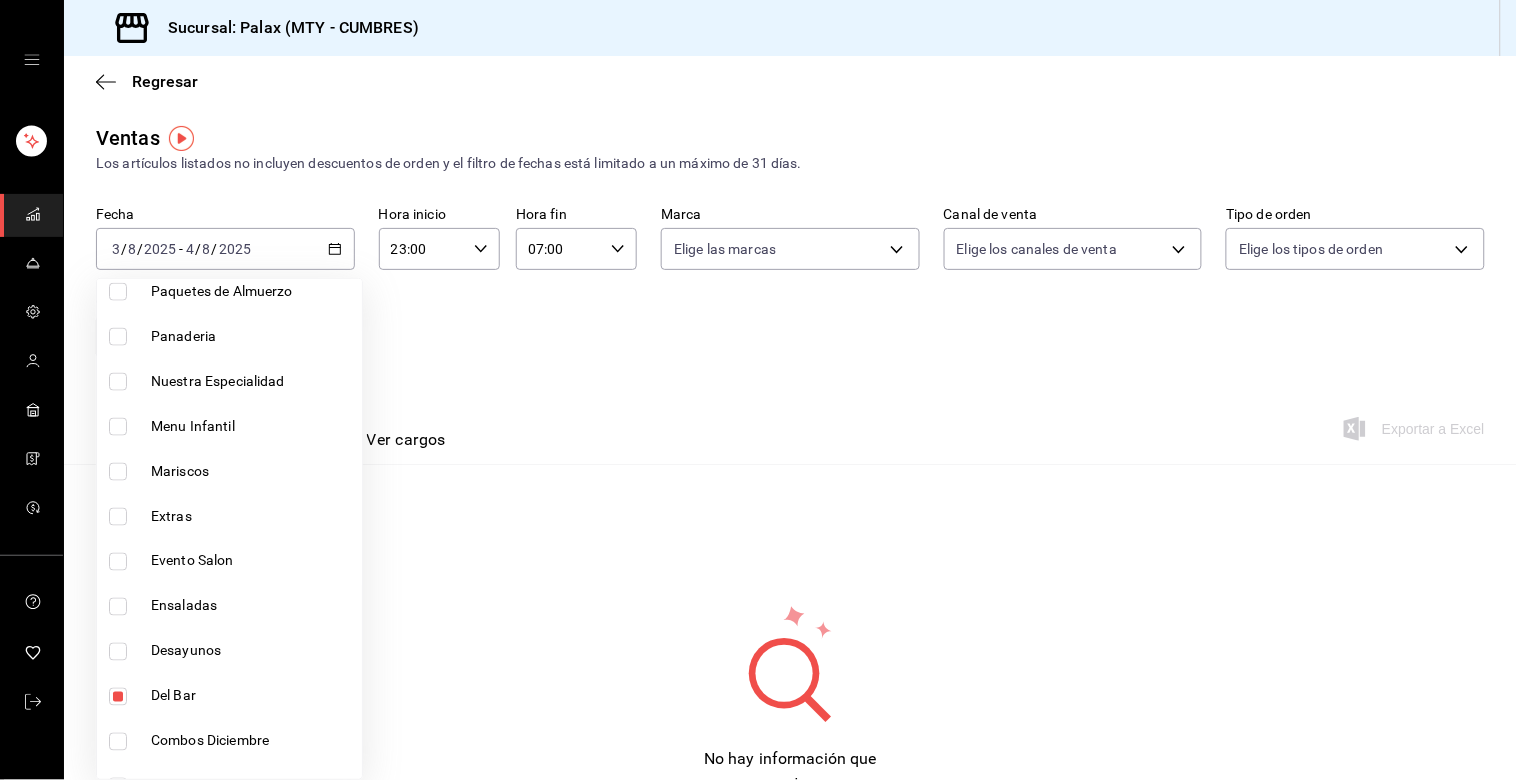 scroll, scrollTop: 888, scrollLeft: 0, axis: vertical 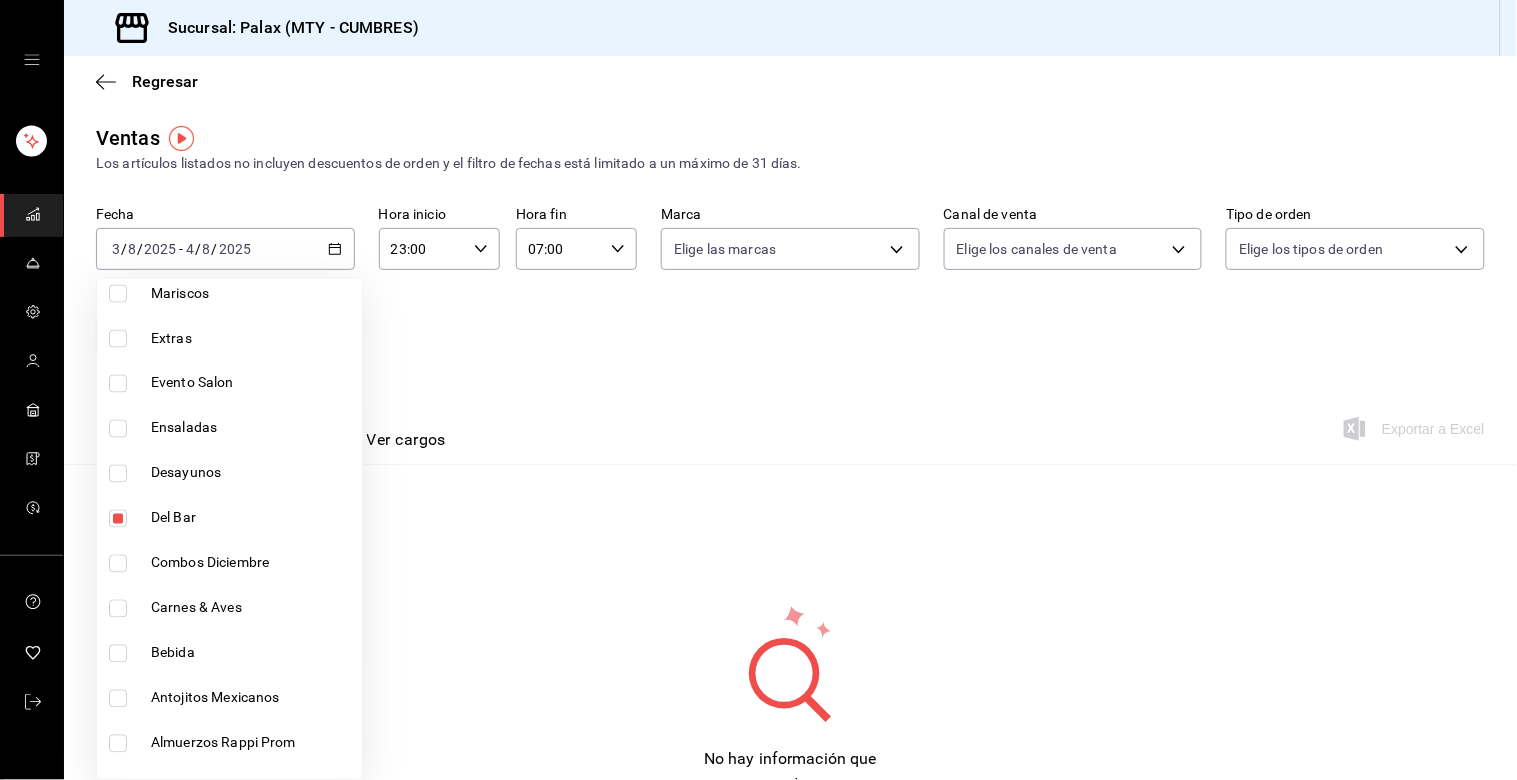 click on "Del Bar" at bounding box center (229, 518) 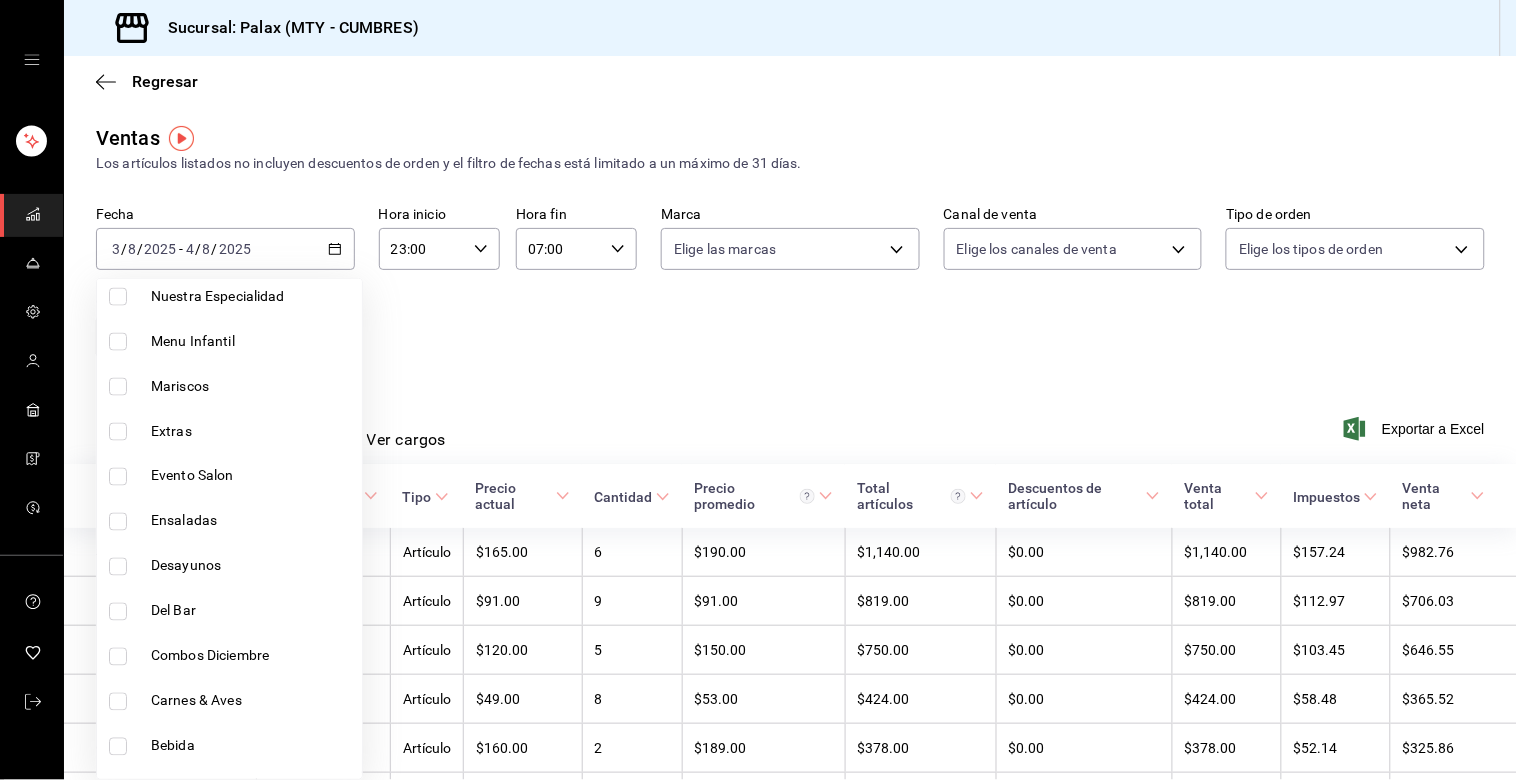 scroll, scrollTop: 666, scrollLeft: 0, axis: vertical 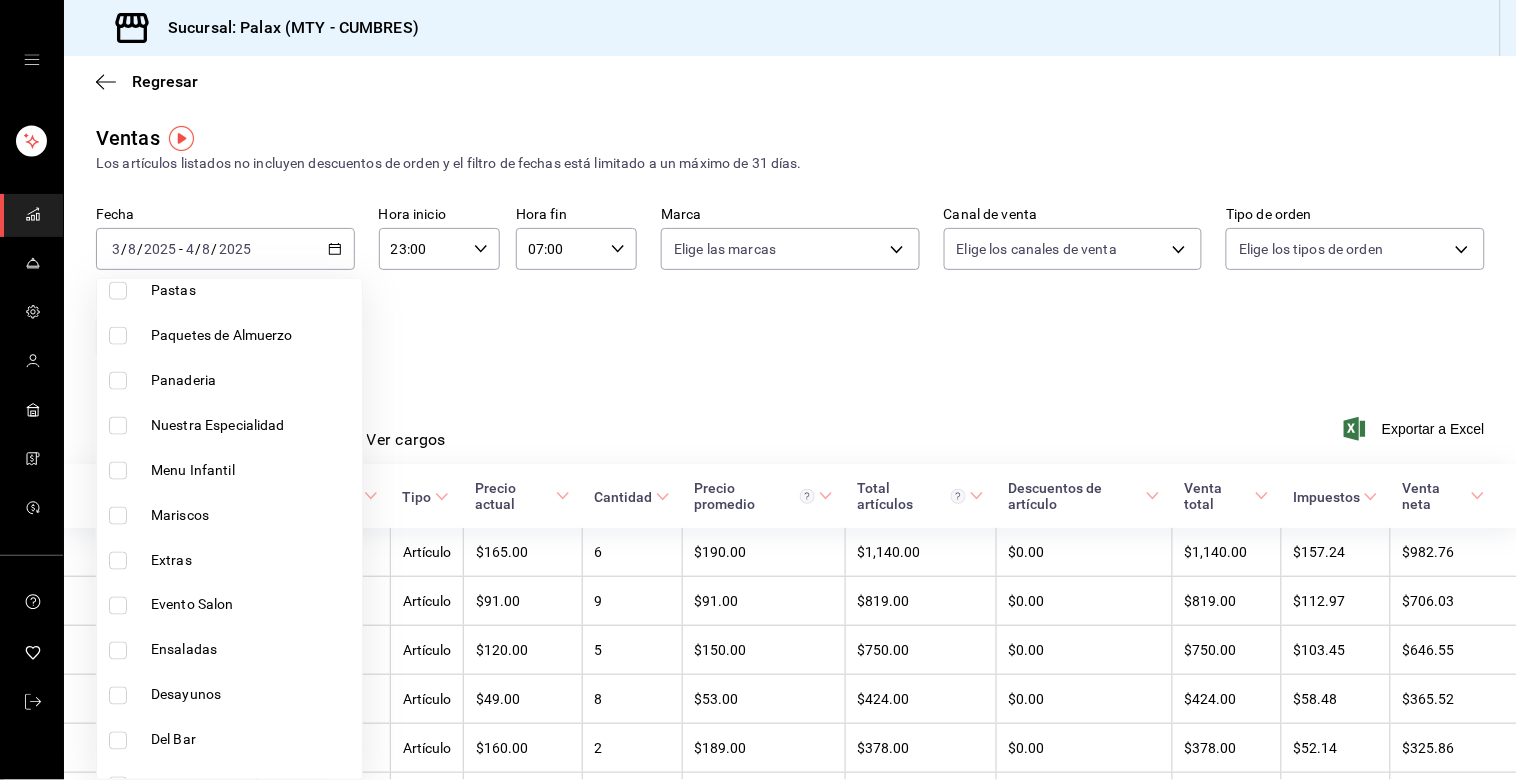 click at bounding box center (118, 381) 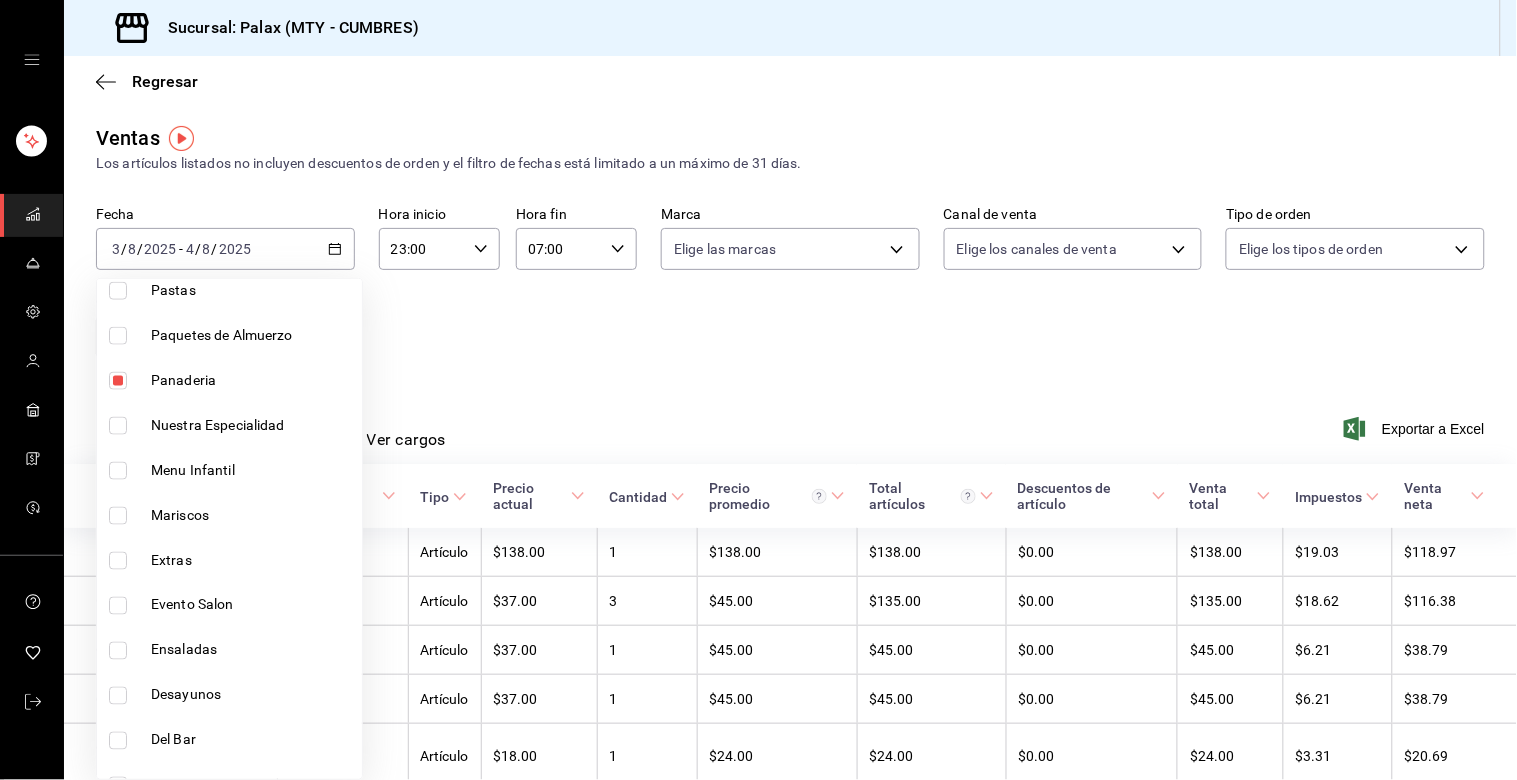 click at bounding box center [758, 390] 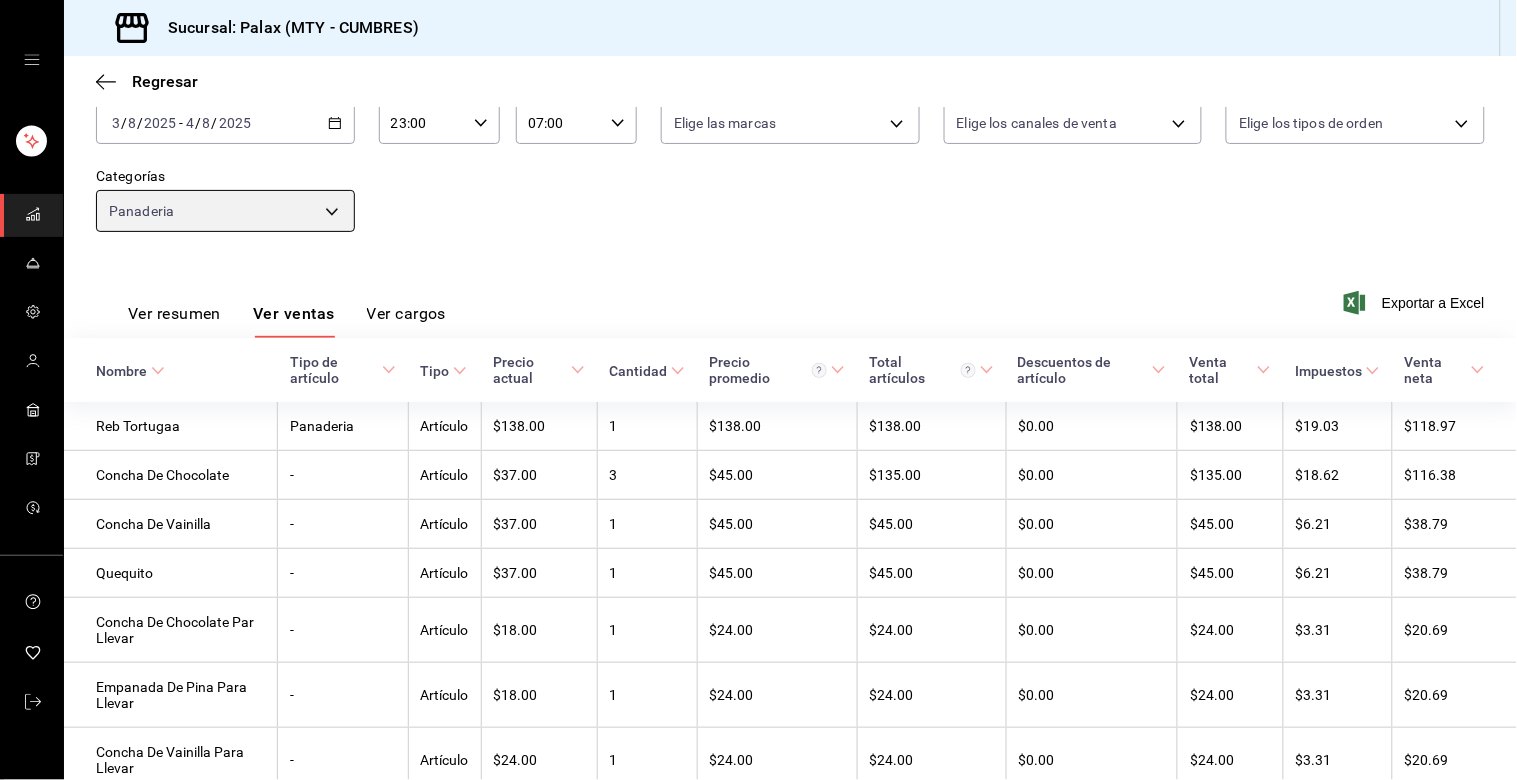 scroll, scrollTop: 0, scrollLeft: 0, axis: both 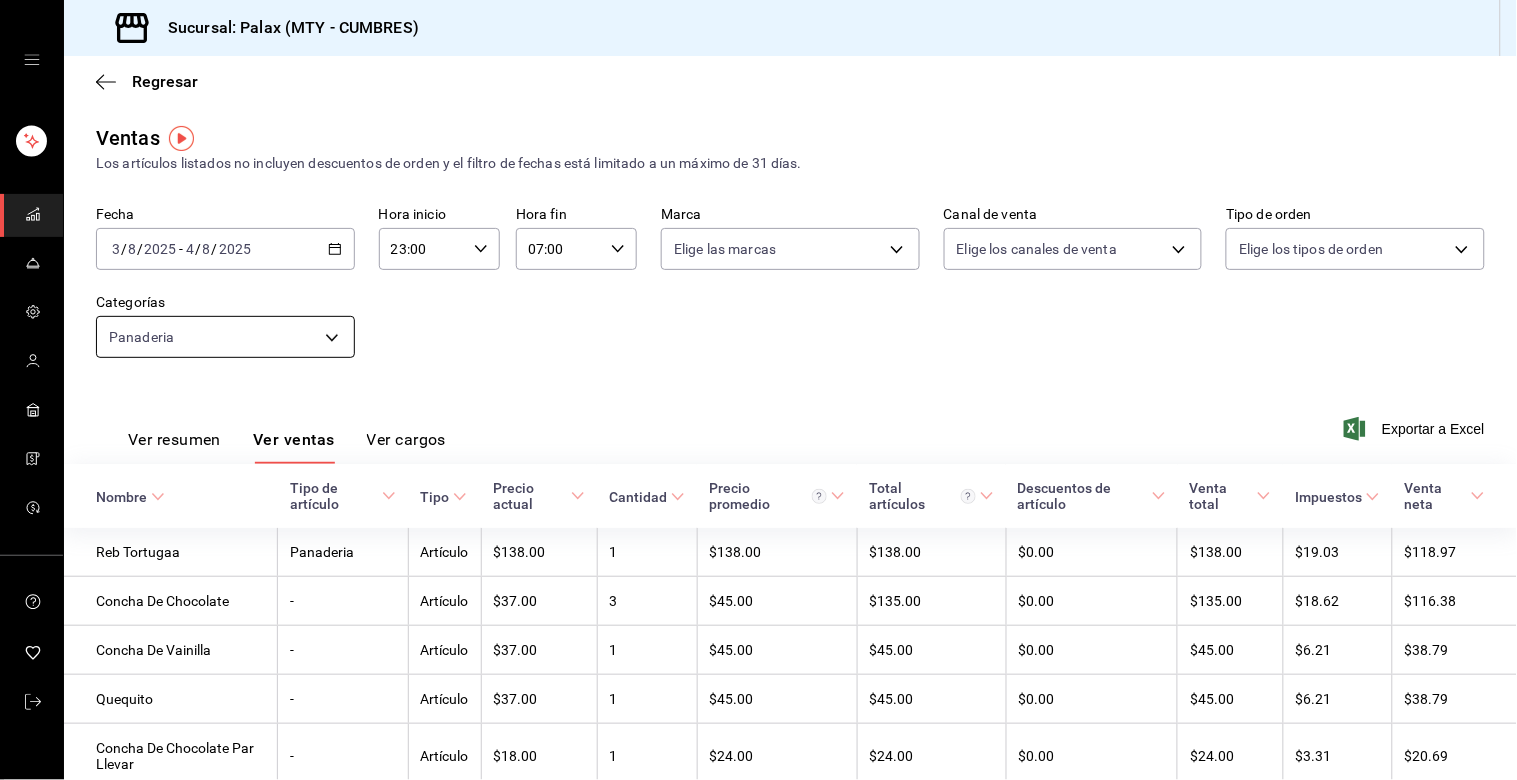 click on "Sucursal: Palax (MTY - CUMBRES) Regresar Ventas Los artículos listados no incluyen descuentos de orden y el filtro de fechas está limitado a un máximo de 31 días. Fecha 2025-08-03 3 / 8 / 2025 - 2025-08-04 4 / 8 / 2025 Hora inicio 23:00 Hora inicio Hora fin 07:00 Hora fin Marca Elige las marcas Canal de venta Elige los canales de venta Tipo de orden Elige los tipos de orden Categorías Panaderia c1857e69-1263-4738-8070-fa69687f0395 Ver resumen Ver ventas Ver cargos Exportar a Excel Nombre Tipo de artículo Tipo Precio actual Cantidad Precio promedio   Total artículos   Descuentos de artículo Venta total Impuestos Venta neta Reb Tortugaa Panaderia Artículo $138.00 1 $138.00 $138.00 $0.00 $138.00 $19.03 $118.97 Concha De Chocolate - Artículo $37.00 3 $45.00 $135.00 $0.00 $135.00 $18.62 $116.38 Concha De Vainilla - Artículo $37.00 1 $45.00 $45.00 $0.00 $45.00 $6.21 $38.79 Quequito - Artículo $37.00 1 $45.00 $45.00 $0.00 $45.00 $6.21 $38.79 Concha De Chocolate Par Llevar - Artículo $18.00 1 $24.00 - 1" at bounding box center [758, 390] 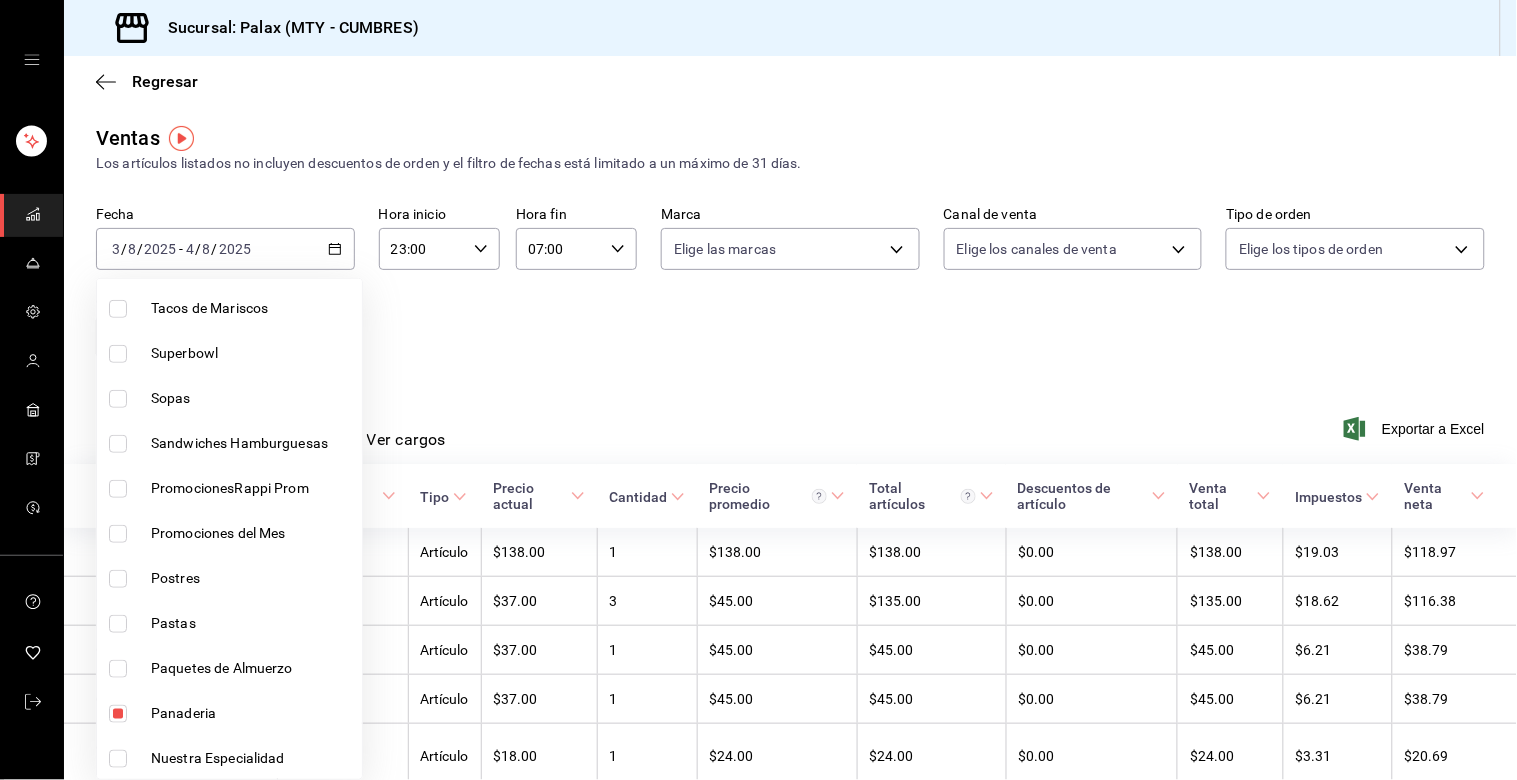 scroll, scrollTop: 666, scrollLeft: 0, axis: vertical 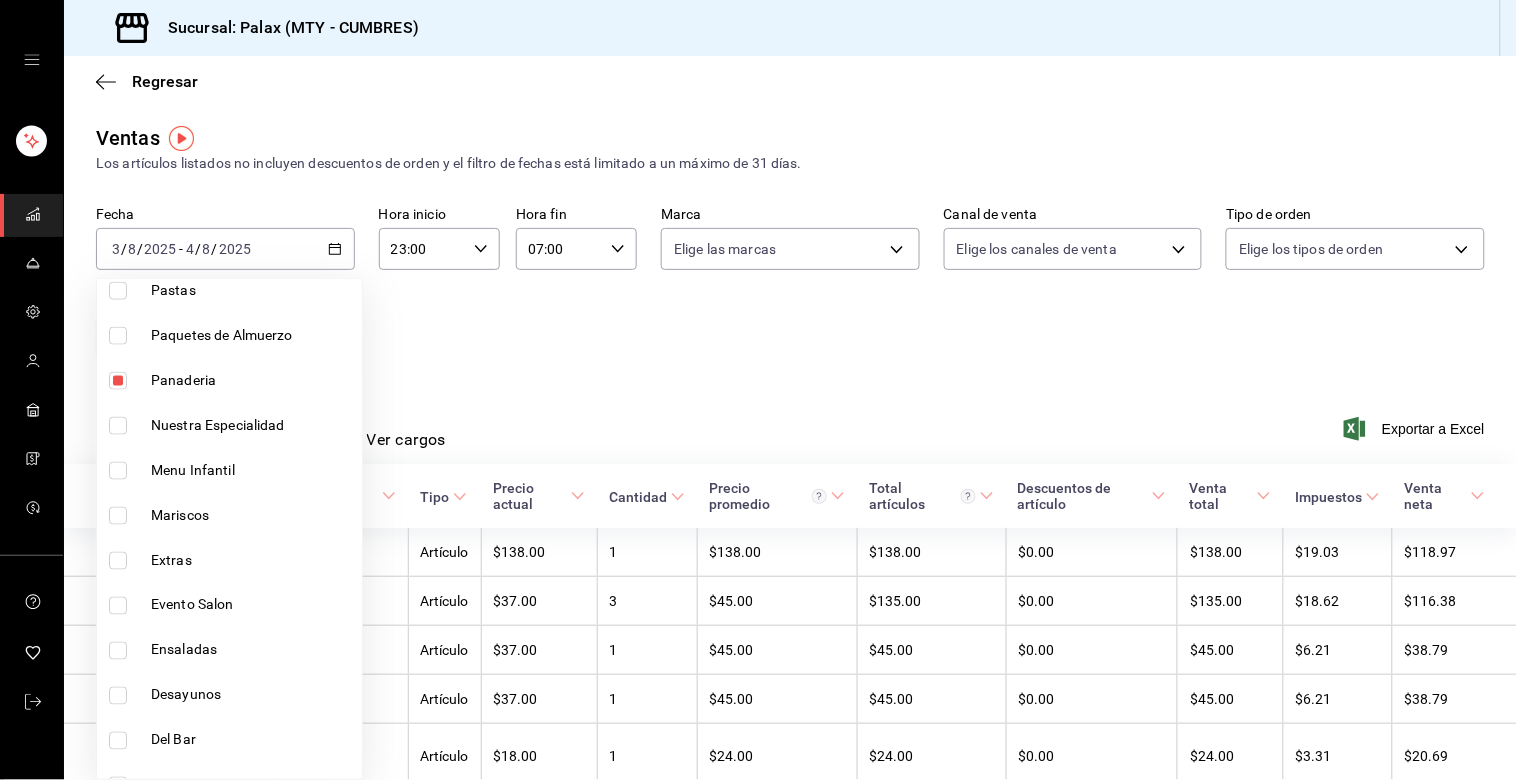 click at bounding box center (118, 381) 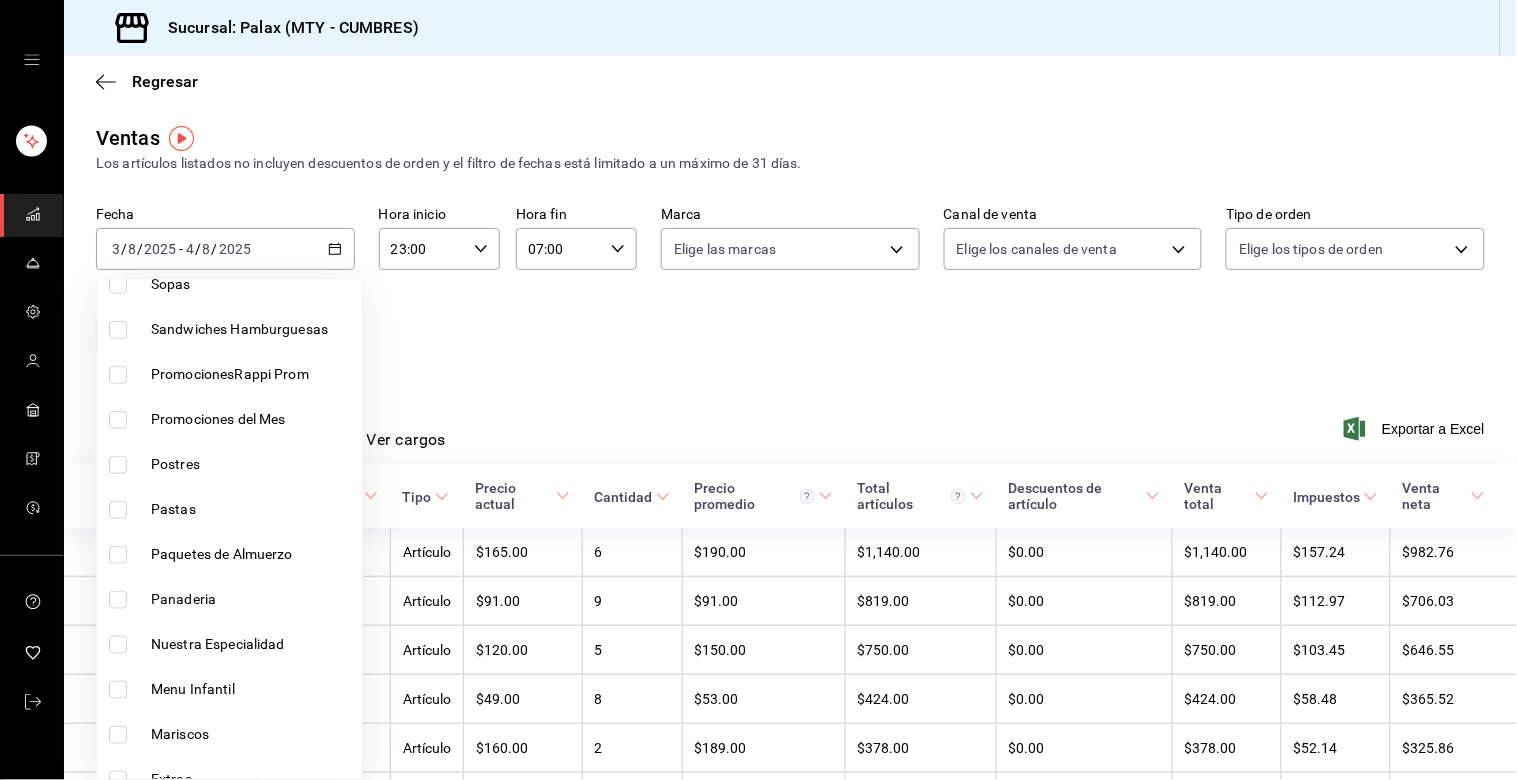 scroll, scrollTop: 444, scrollLeft: 0, axis: vertical 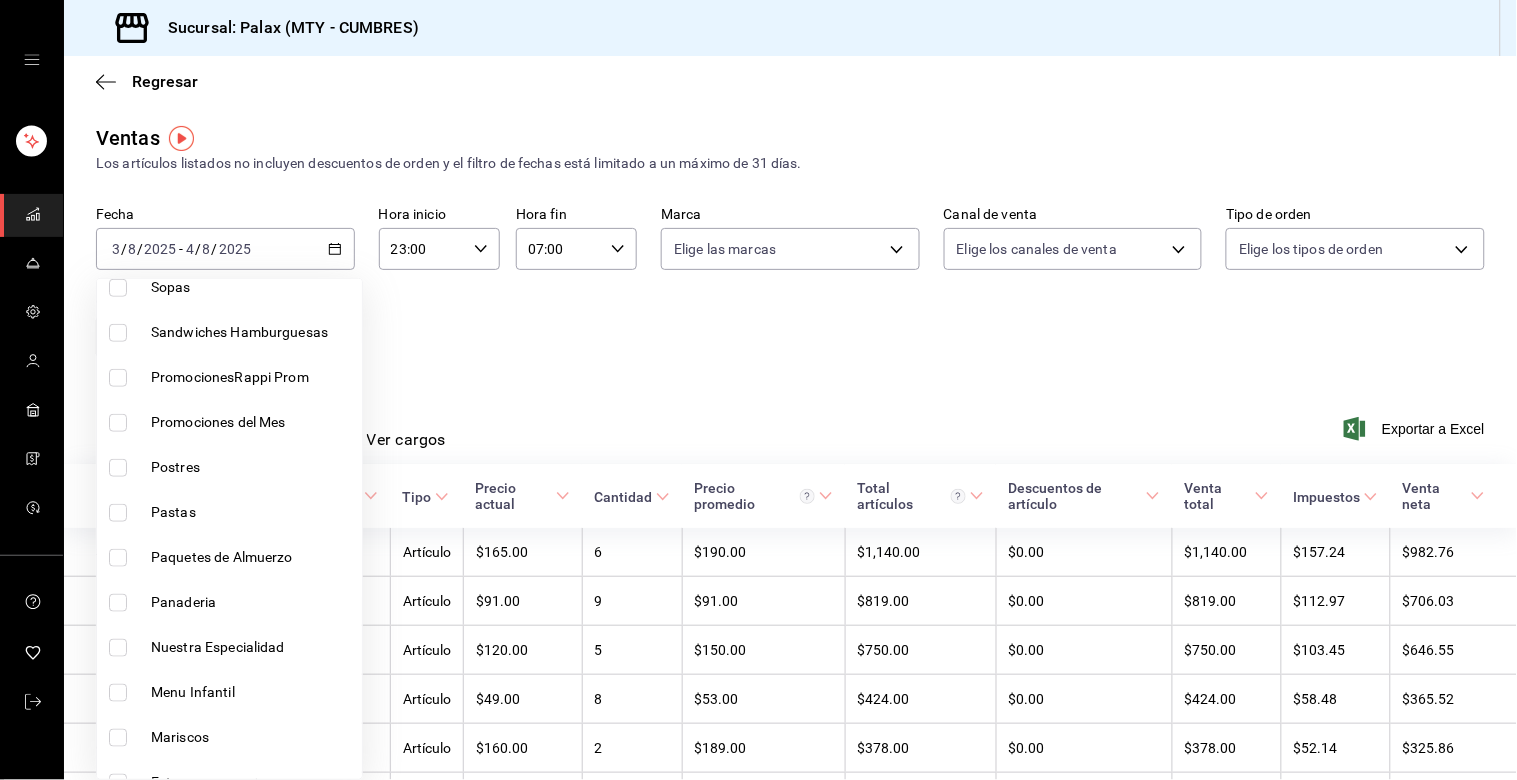 click at bounding box center (118, 468) 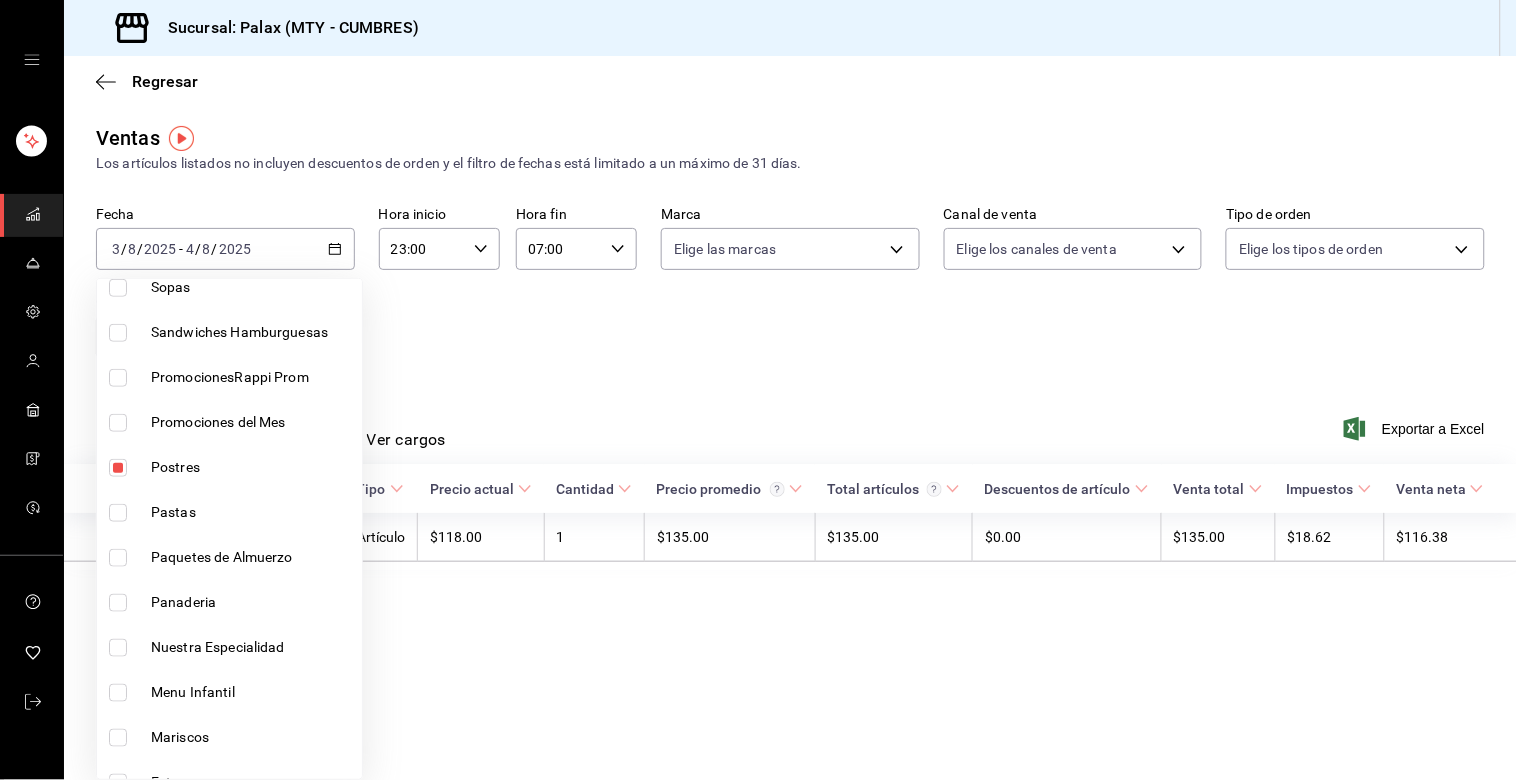 click at bounding box center (758, 390) 